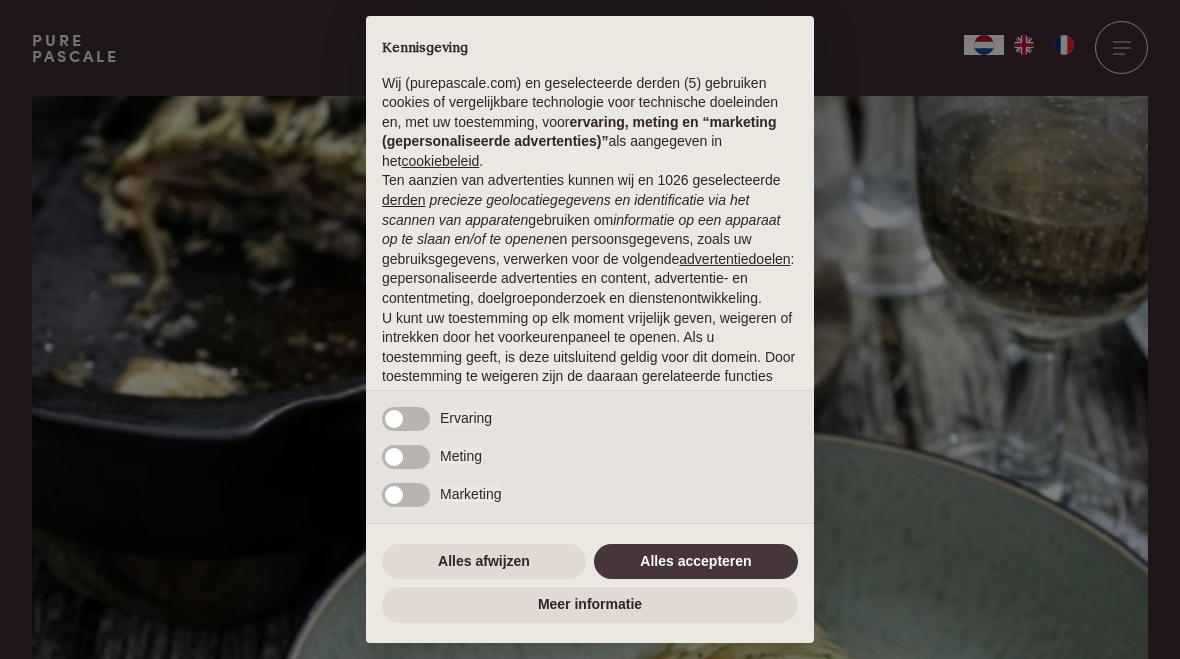 scroll, scrollTop: 0, scrollLeft: 0, axis: both 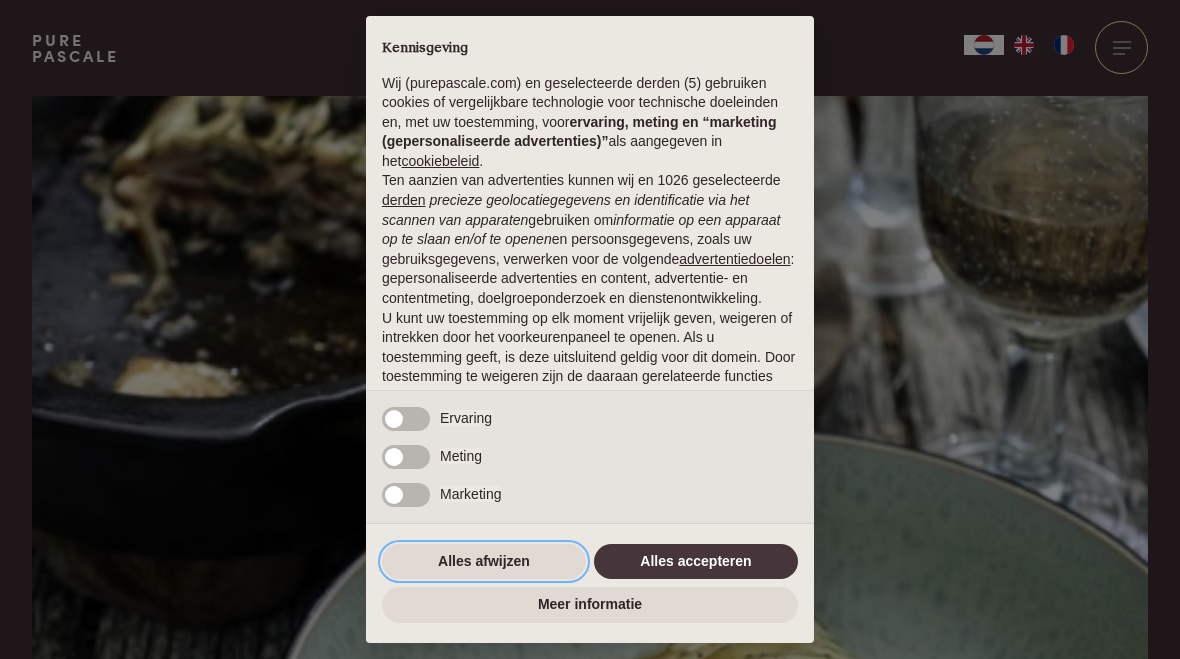 click on "Alles afwijzen" at bounding box center (484, 562) 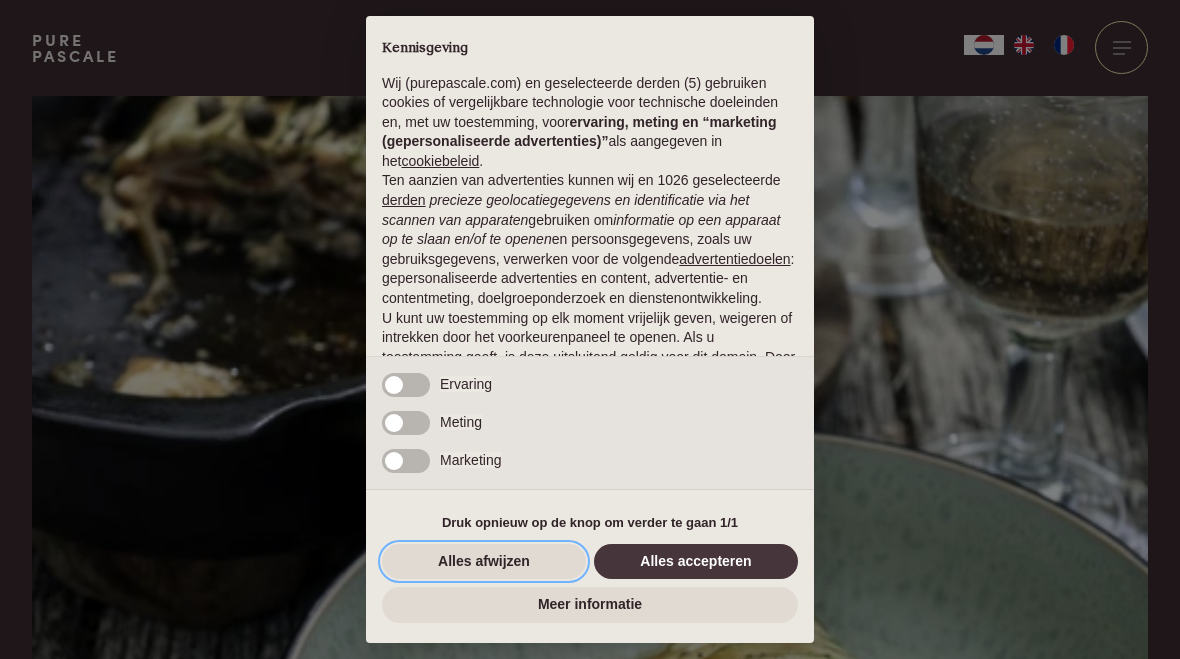 scroll, scrollTop: 0, scrollLeft: 0, axis: both 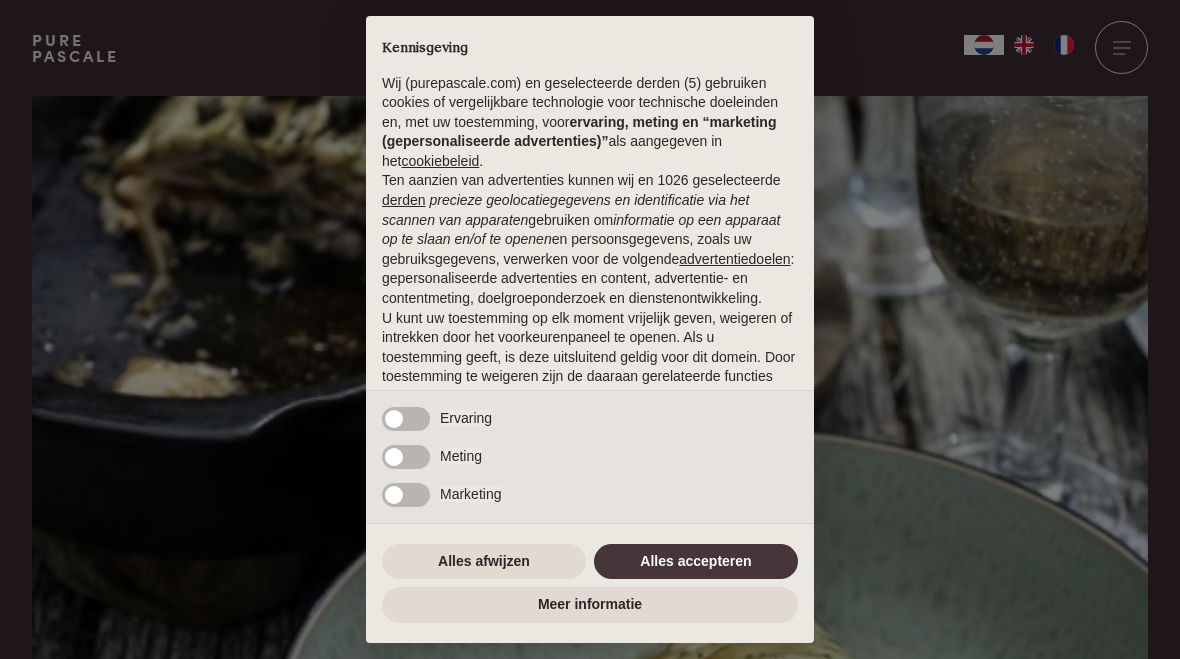 click on "×
Kennisgeving Wij  (purepascale.com)   en geselecteerde derden  (5)   gebruiken cookies of vergelijkbare technologie voor technische doeleinden en, met uw toestemming, voor  ervaring, meting en “marketing (gepersonaliseerde advertenties)”  als aangegeven in het  cookiebeleid .  Ten aanzien van advertenties kunnen wij en 1026  geselecteerde  derden   precieze geolocatiegegevens en identificatie via het scannen van apparaten  gebruiken om  informatie op een apparaat op te slaan en/of te openen  en persoonsgegevens, zoals uw gebruiksgegevens, verwerken voor de volgende  advertentiedoelen : gepersonaliseerde advertenties en content, advertentie- en contentmeting, doelgroeponderzoek en dienstenontwikkeling. U kunt uw toestemming op elk moment vrijelijk geven, weigeren of intrekken door het voorkeurenpaneel te openen. Als u toestemming geeft, is deze uitsluitend geldig voor dit domein. Door toestemming te weigeren zijn de daaraan gerelateerde functies mogelijk niet beschikbaar. Noodzakelijke" at bounding box center (590, 329) 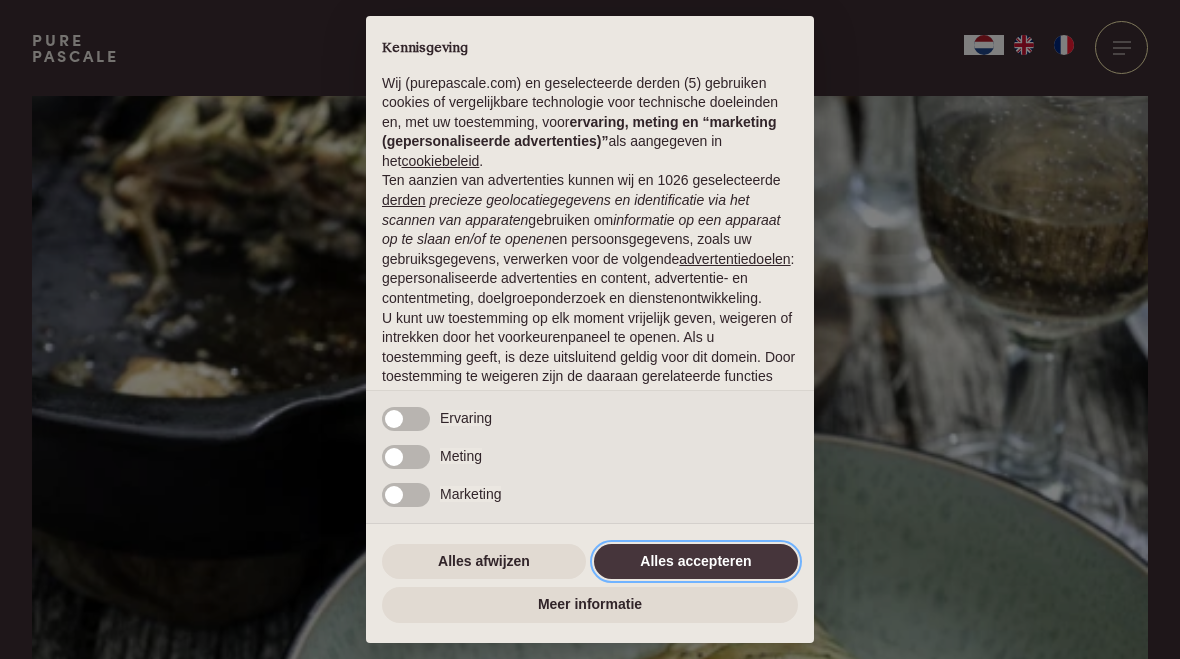click on "Alles accepteren" at bounding box center (696, 562) 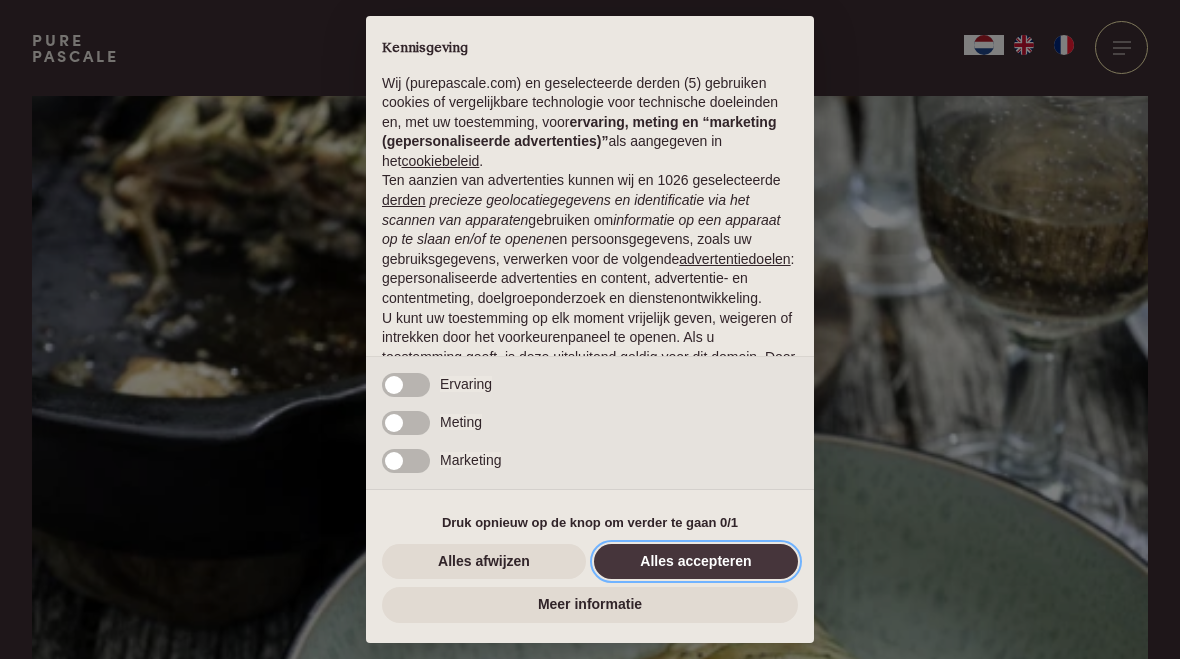 scroll, scrollTop: 131, scrollLeft: 0, axis: vertical 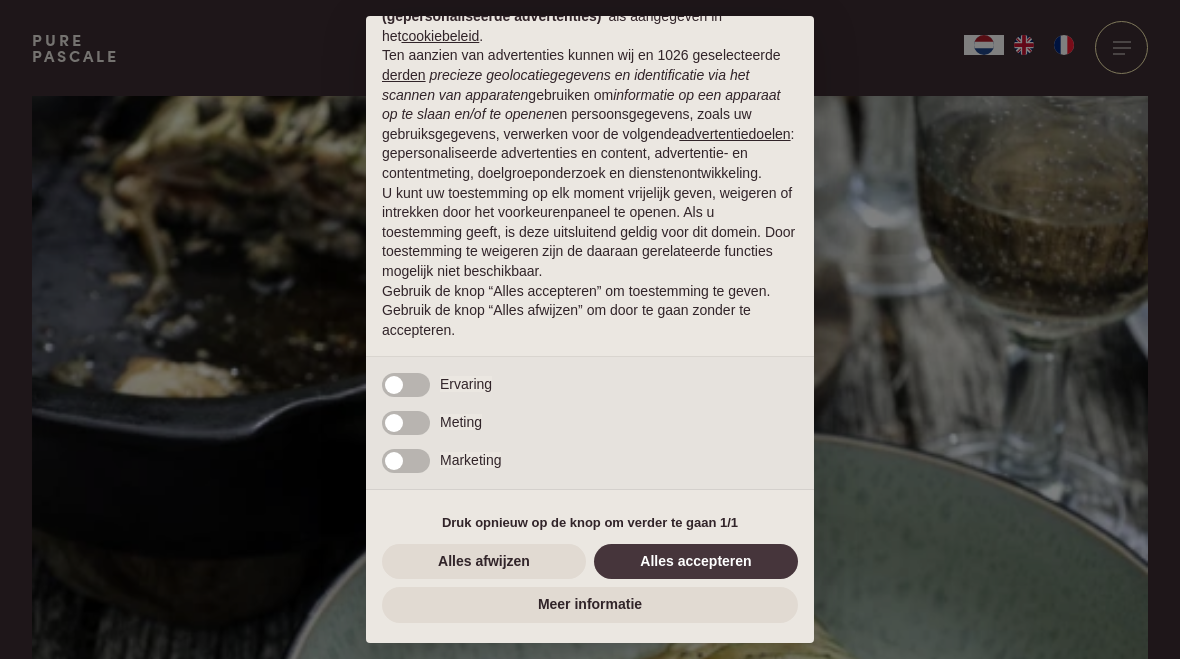 click on "×
Kennisgeving Wij  (purepascale.com)   en geselecteerde derden  (5)   gebruiken cookies of vergelijkbare technologie voor technische doeleinden en, met uw toestemming, voor  ervaring, meting en “marketing (gepersonaliseerde advertenties)”  als aangegeven in het  cookiebeleid .  Ten aanzien van advertenties kunnen wij en 1026  geselecteerde  derden   precieze geolocatiegegevens en identificatie via het scannen van apparaten  gebruiken om  informatie op een apparaat op te slaan en/of te openen  en persoonsgegevens, zoals uw gebruiksgegevens, verwerken voor de volgende  advertentiedoelen : gepersonaliseerde advertenties en content, advertentie- en contentmeting, doelgroeponderzoek en dienstenontwikkeling. U kunt uw toestemming op elk moment vrijelijk geven, weigeren of intrekken door het voorkeurenpaneel te openen. Als u toestemming geeft, is deze uitsluitend geldig voor dit domein. Door toestemming te weigeren zijn de daaraan gerelateerde functies mogelijk niet beschikbaar. Noodzakelijke" at bounding box center (590, 329) 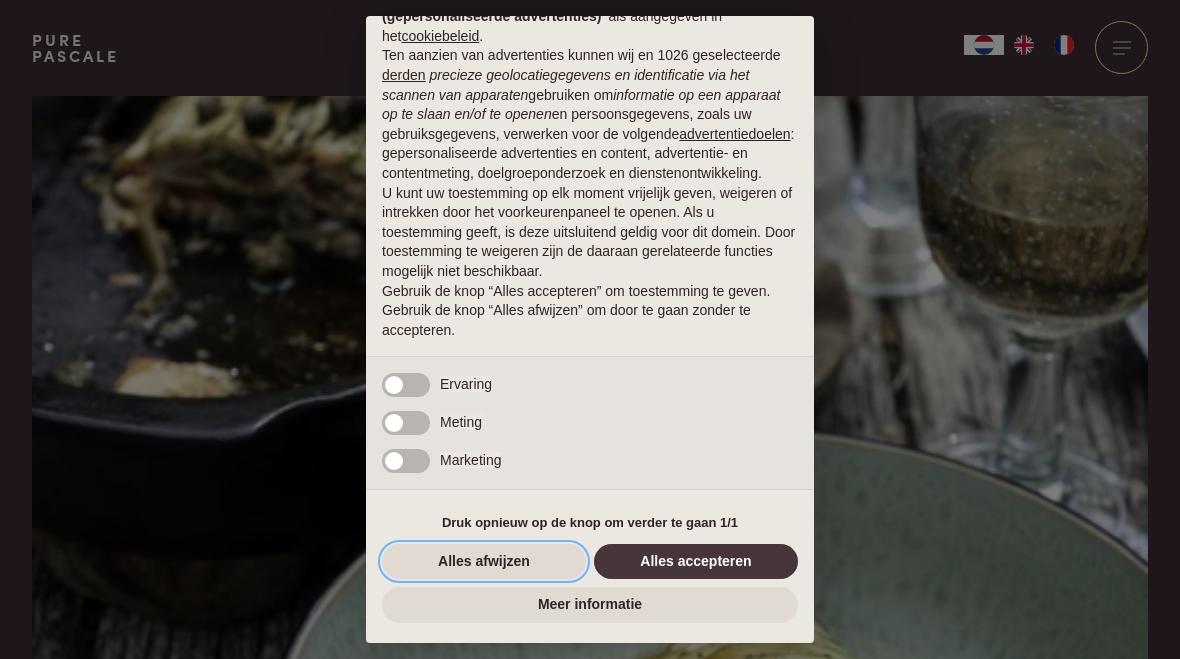 click on "Alles afwijzen" at bounding box center [484, 562] 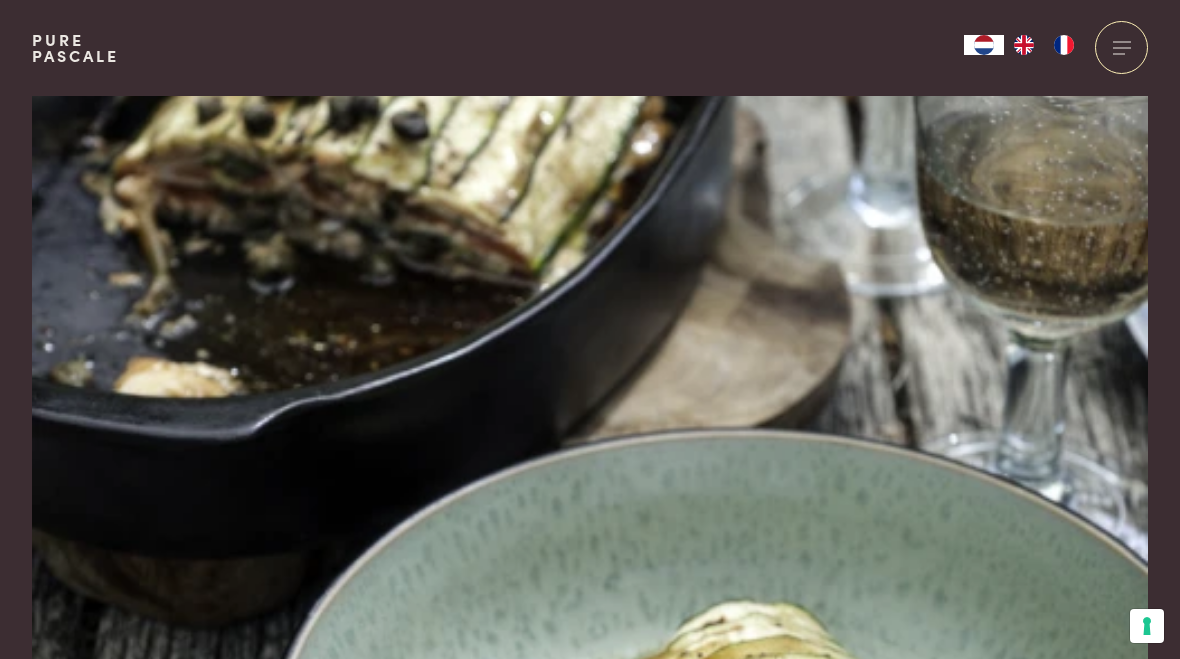 click at bounding box center [590, 431] 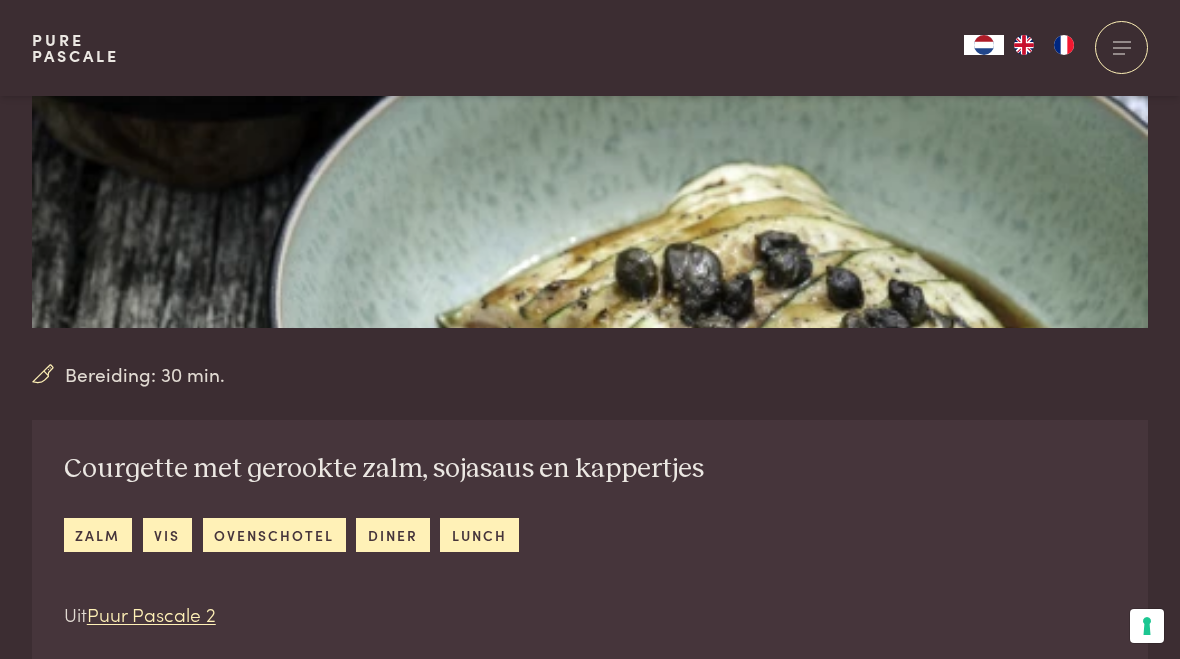 scroll, scrollTop: 437, scrollLeft: 0, axis: vertical 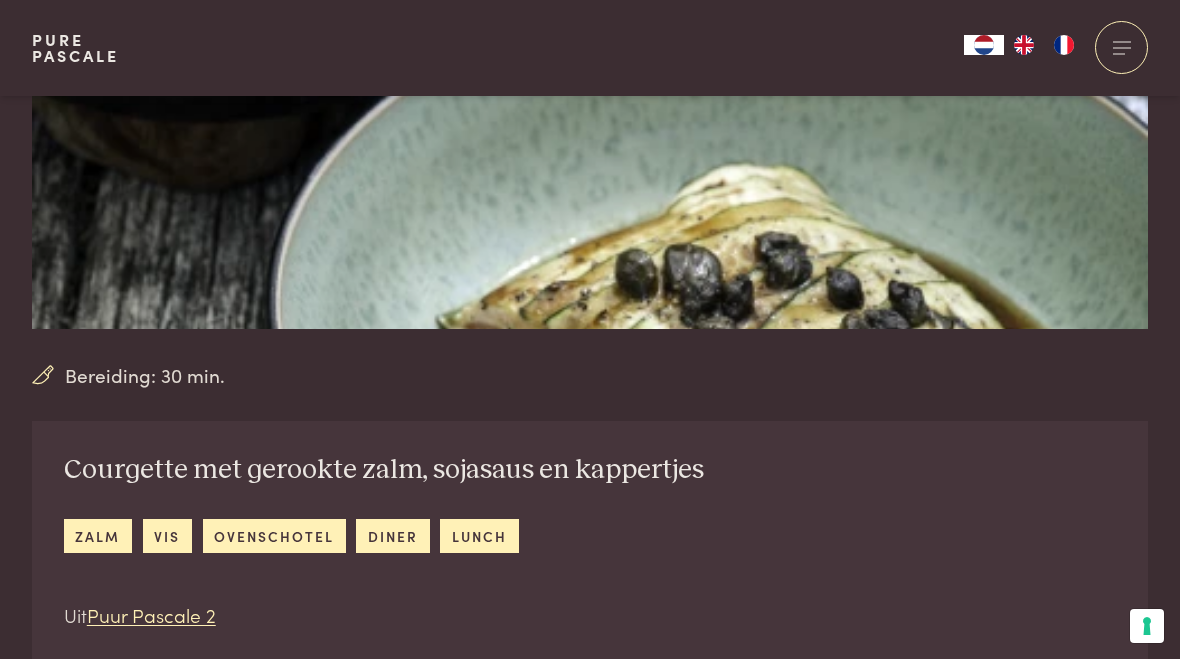 click at bounding box center (590, -6) 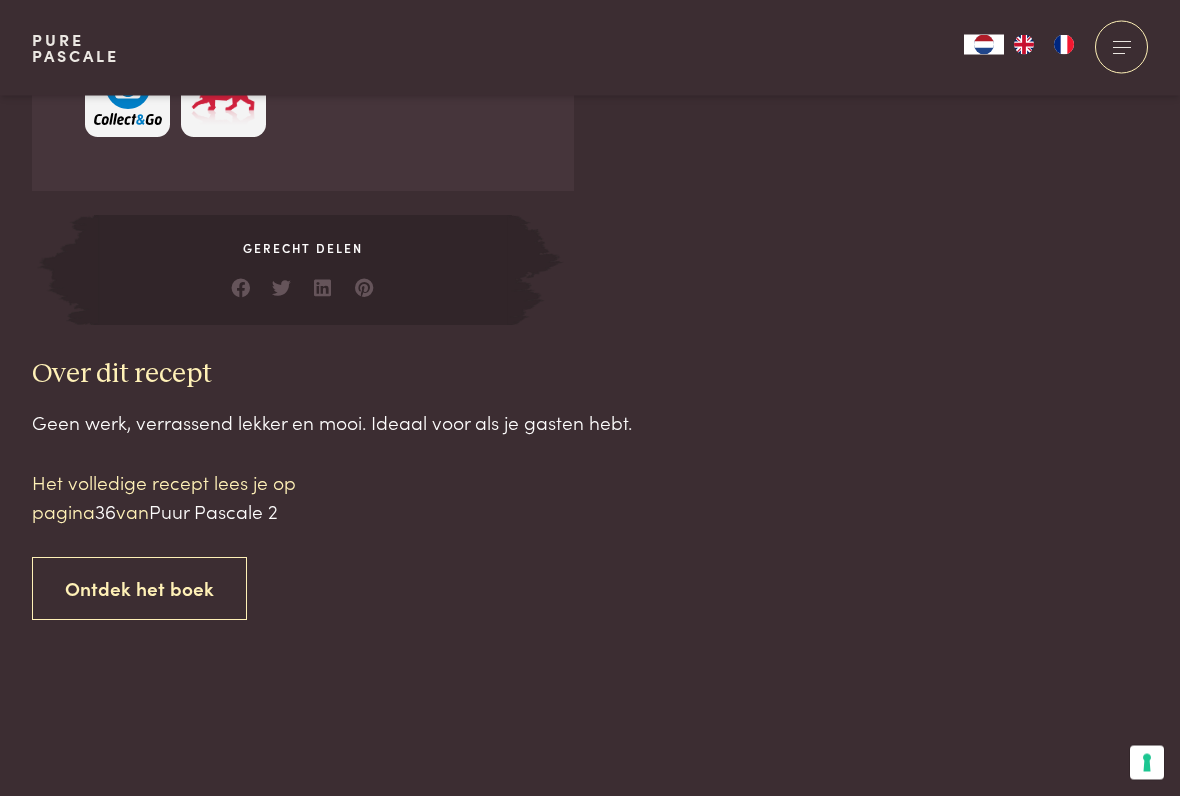 scroll, scrollTop: 1736, scrollLeft: 0, axis: vertical 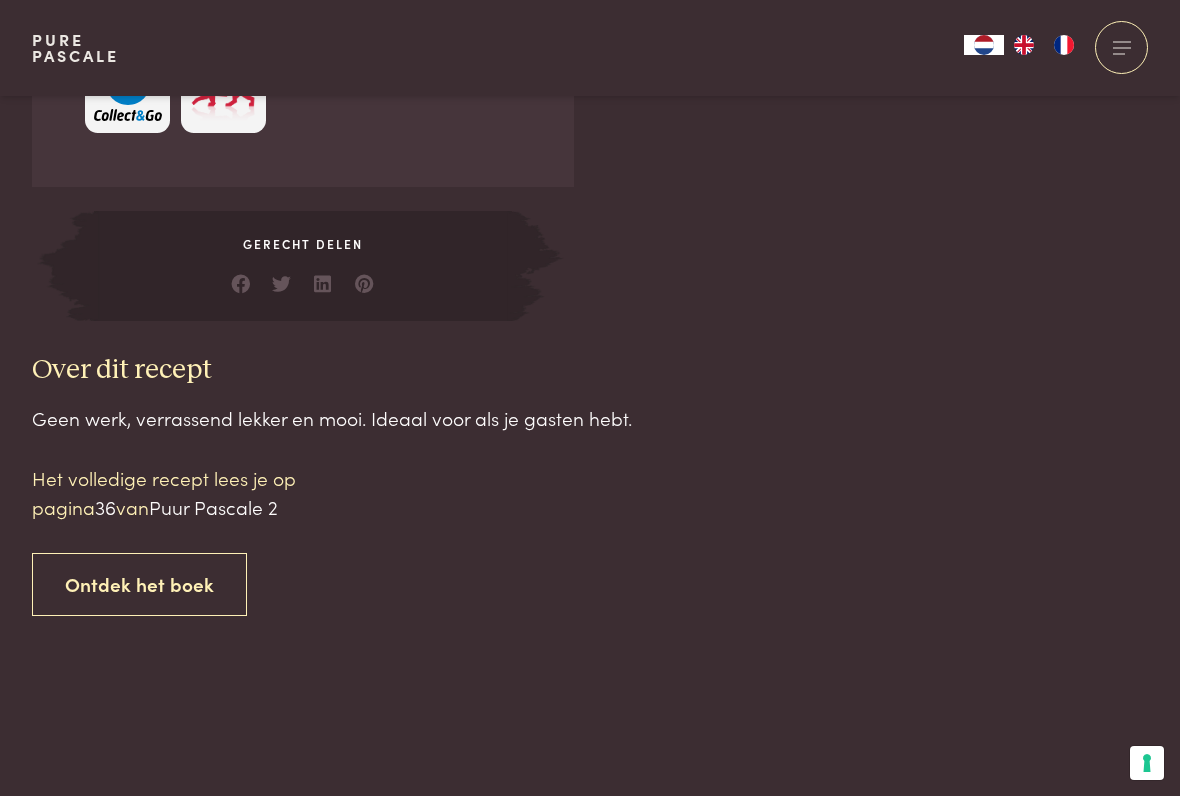 click on "Puur Pascale 2" at bounding box center (213, 506) 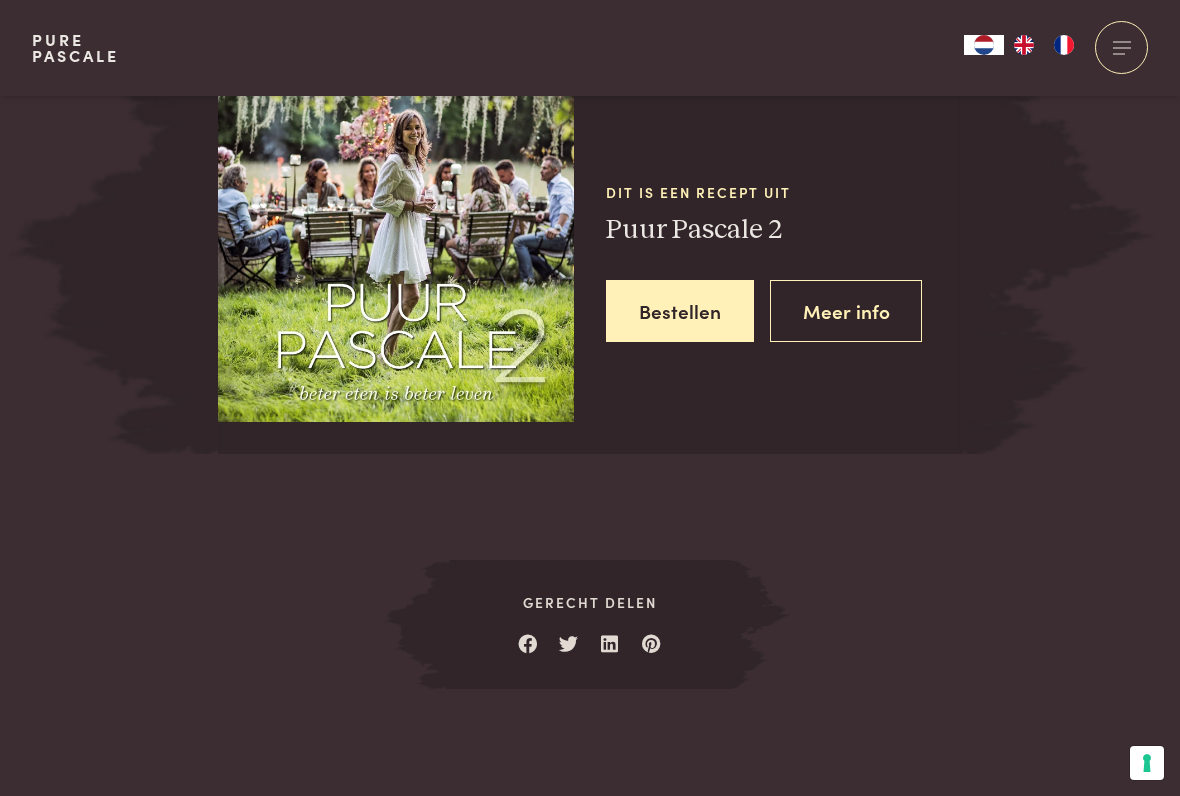 scroll, scrollTop: 2551, scrollLeft: 0, axis: vertical 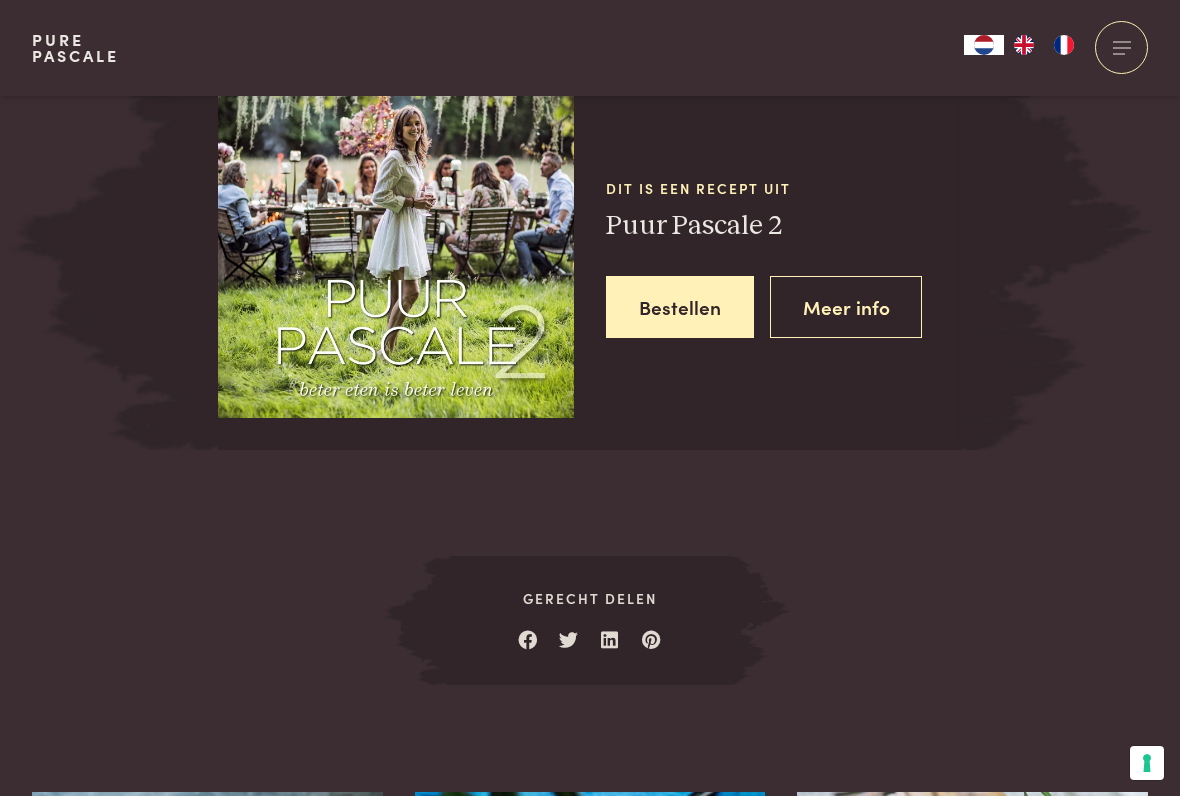 click on "Meer info" at bounding box center [846, 307] 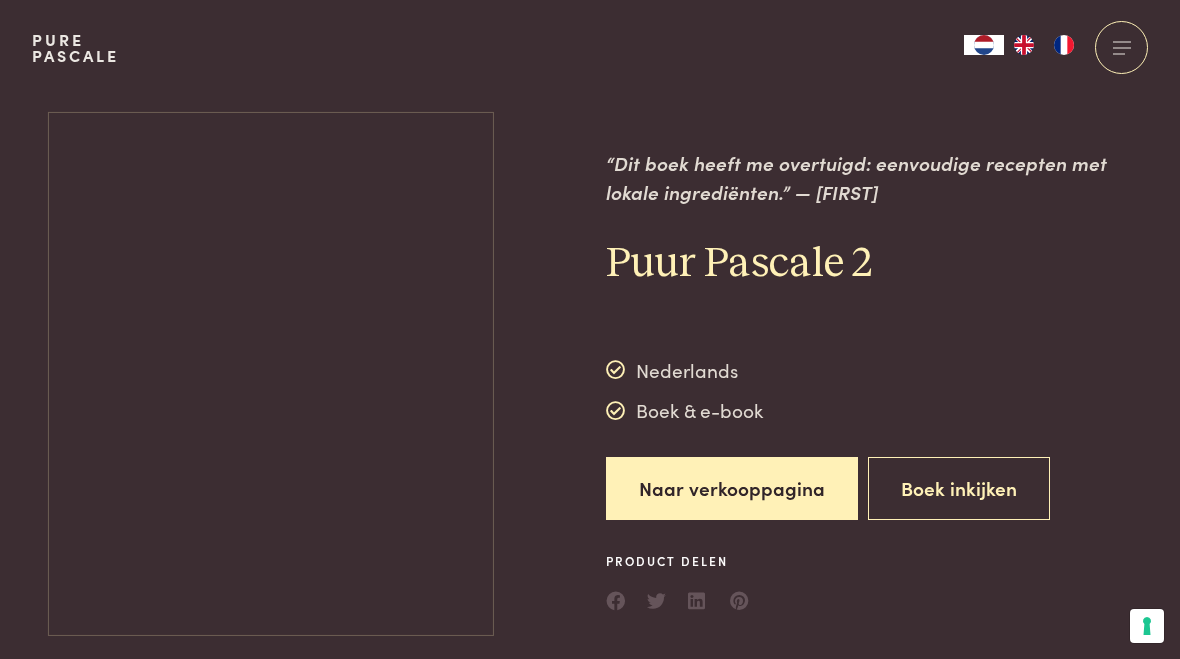 scroll, scrollTop: 0, scrollLeft: 0, axis: both 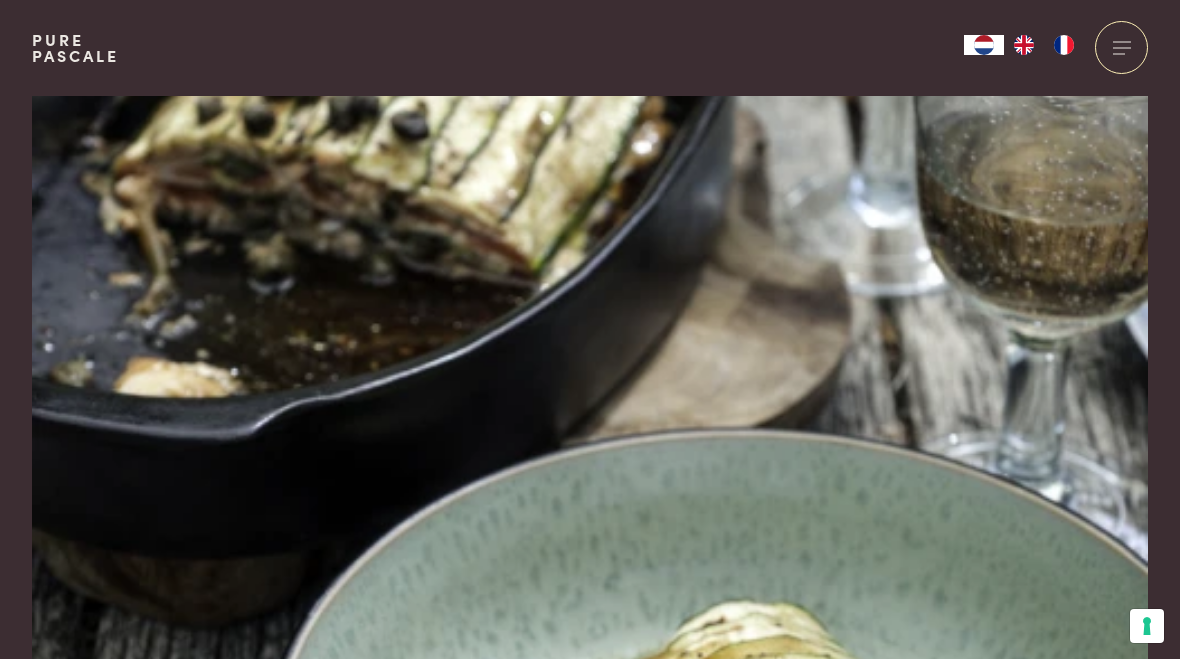 click at bounding box center [1121, 47] 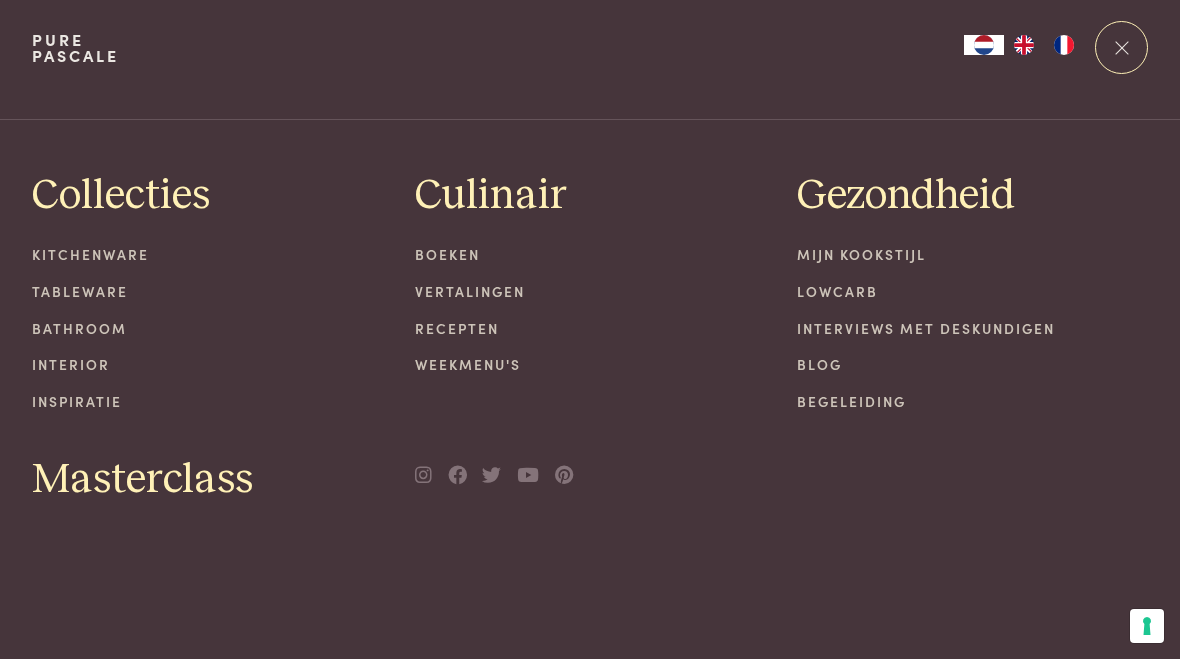 click on "Recepten" at bounding box center [590, 328] 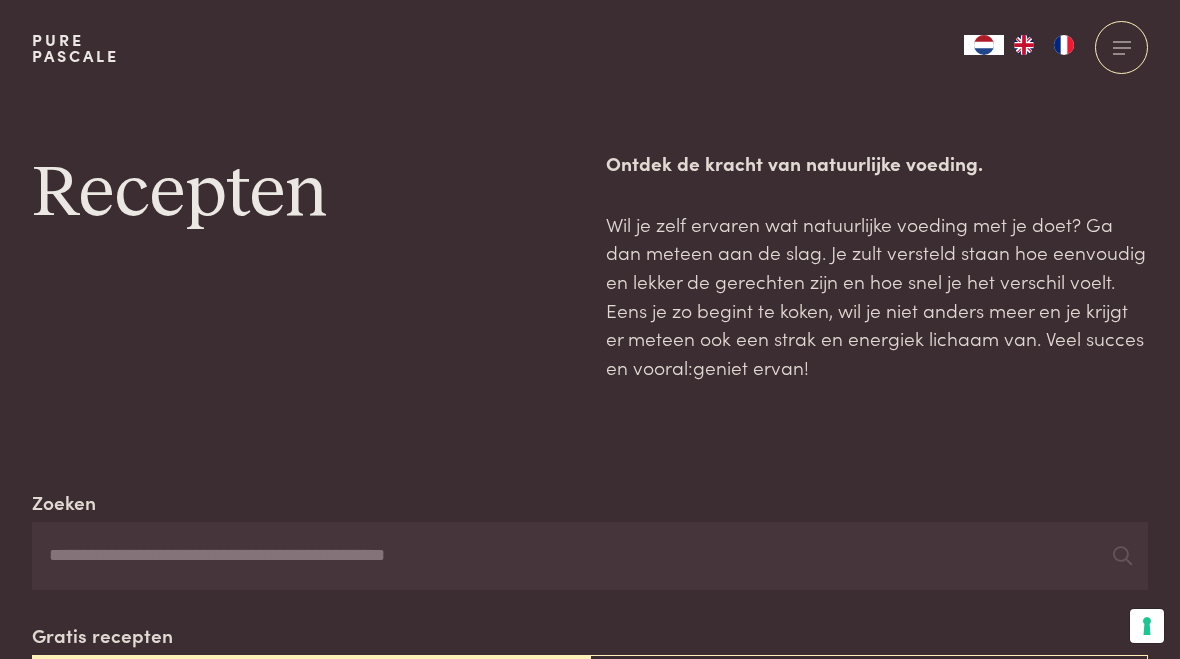 scroll, scrollTop: 0, scrollLeft: 0, axis: both 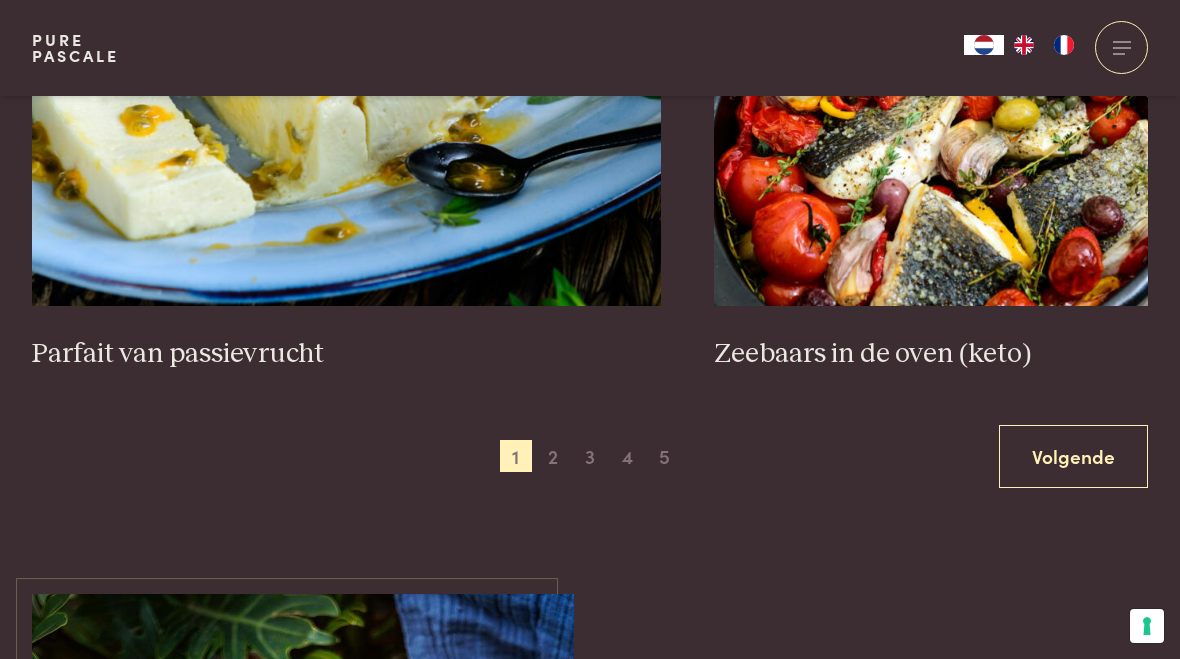 click on "Volgende" at bounding box center [1073, 456] 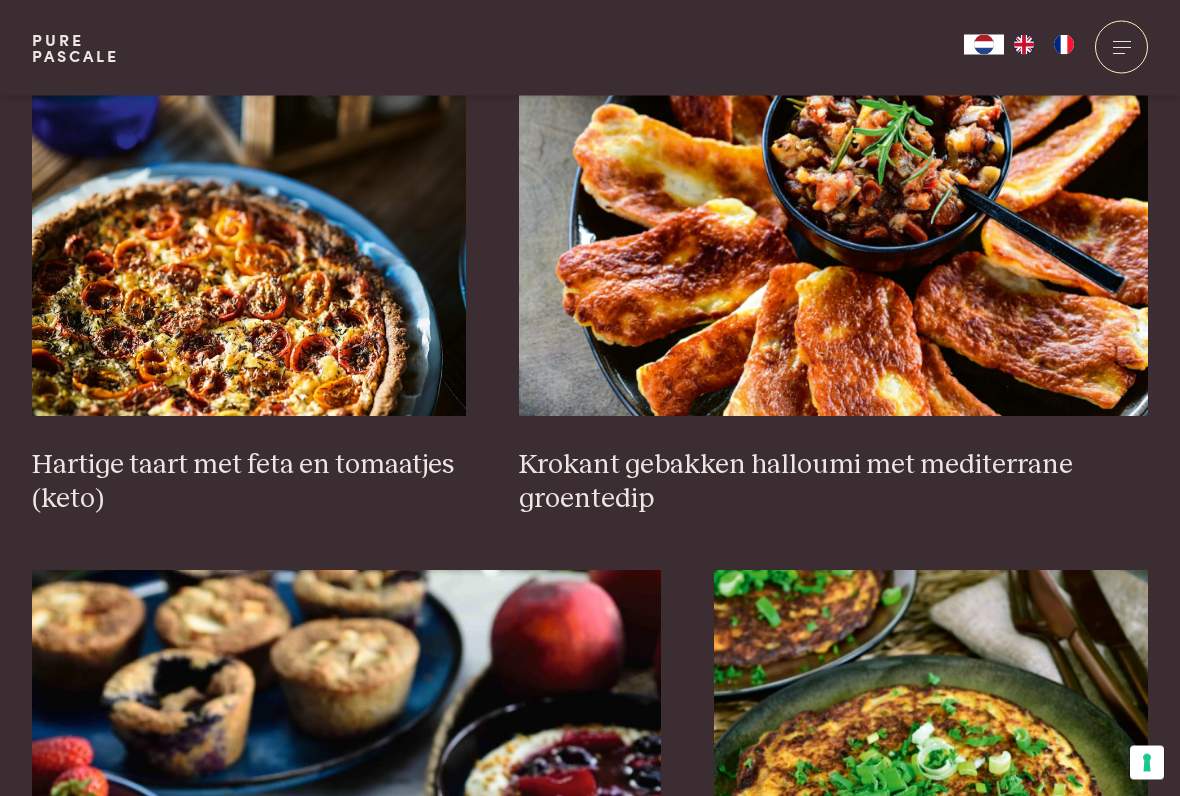 scroll, scrollTop: 1387, scrollLeft: 0, axis: vertical 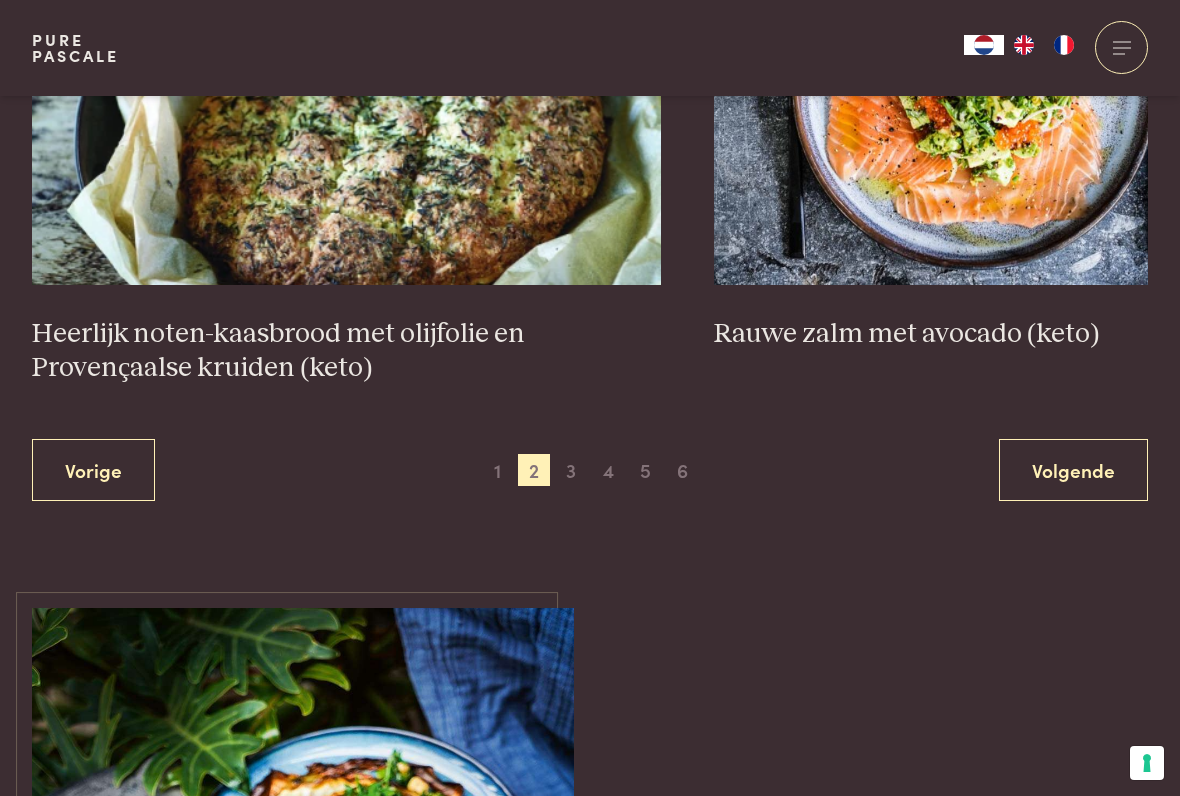 click on "Volgende" at bounding box center (1073, 470) 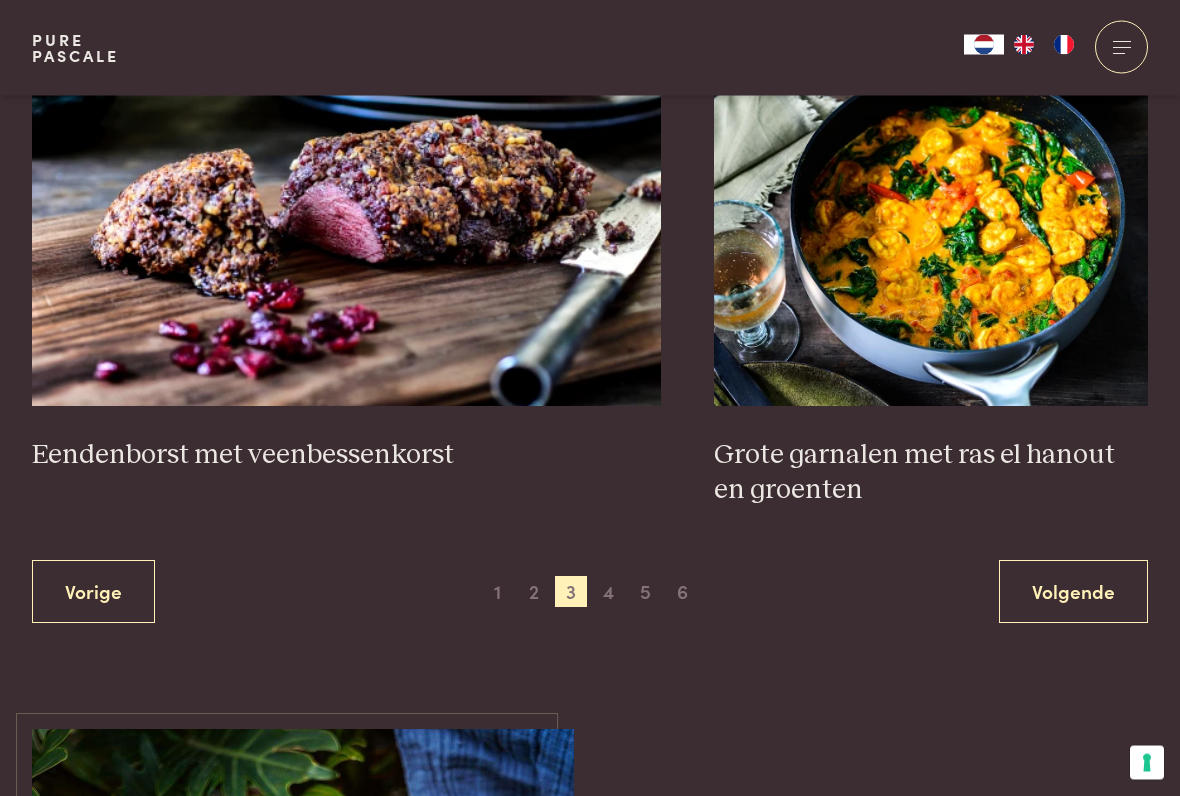 scroll, scrollTop: 3613, scrollLeft: 0, axis: vertical 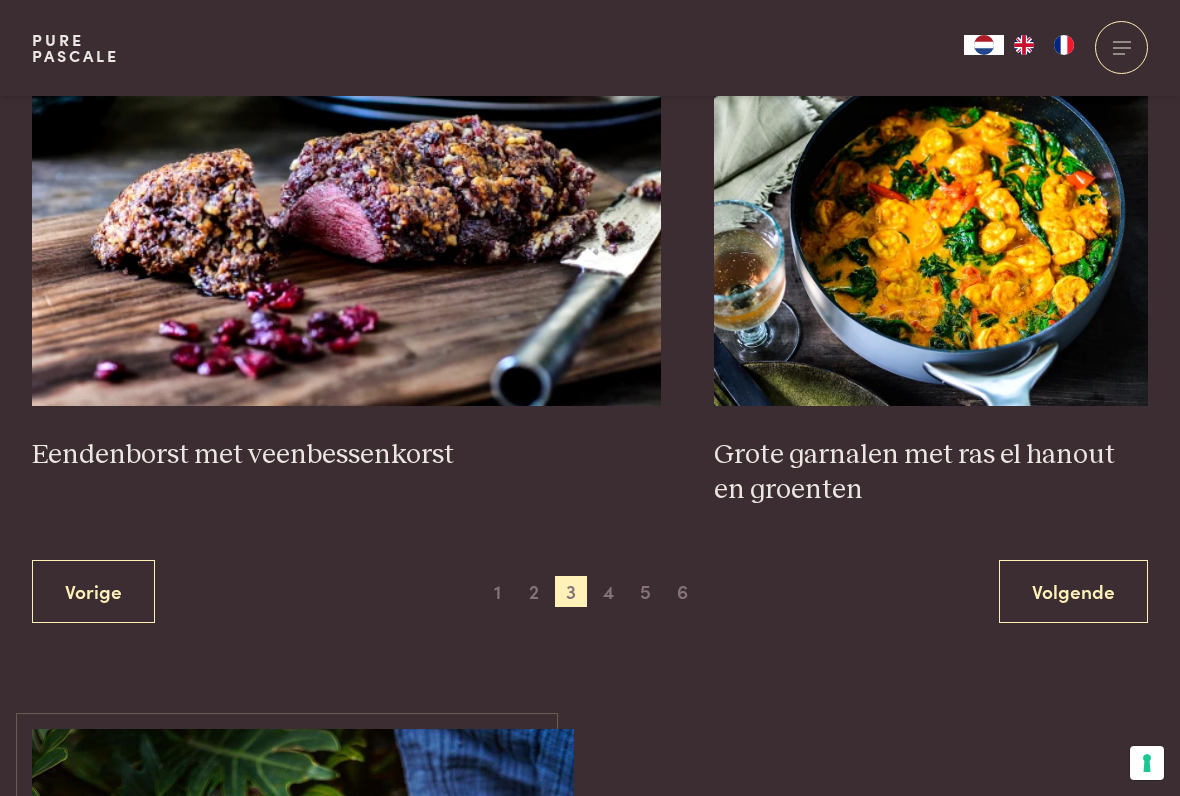click on "Volgende" at bounding box center [1073, 591] 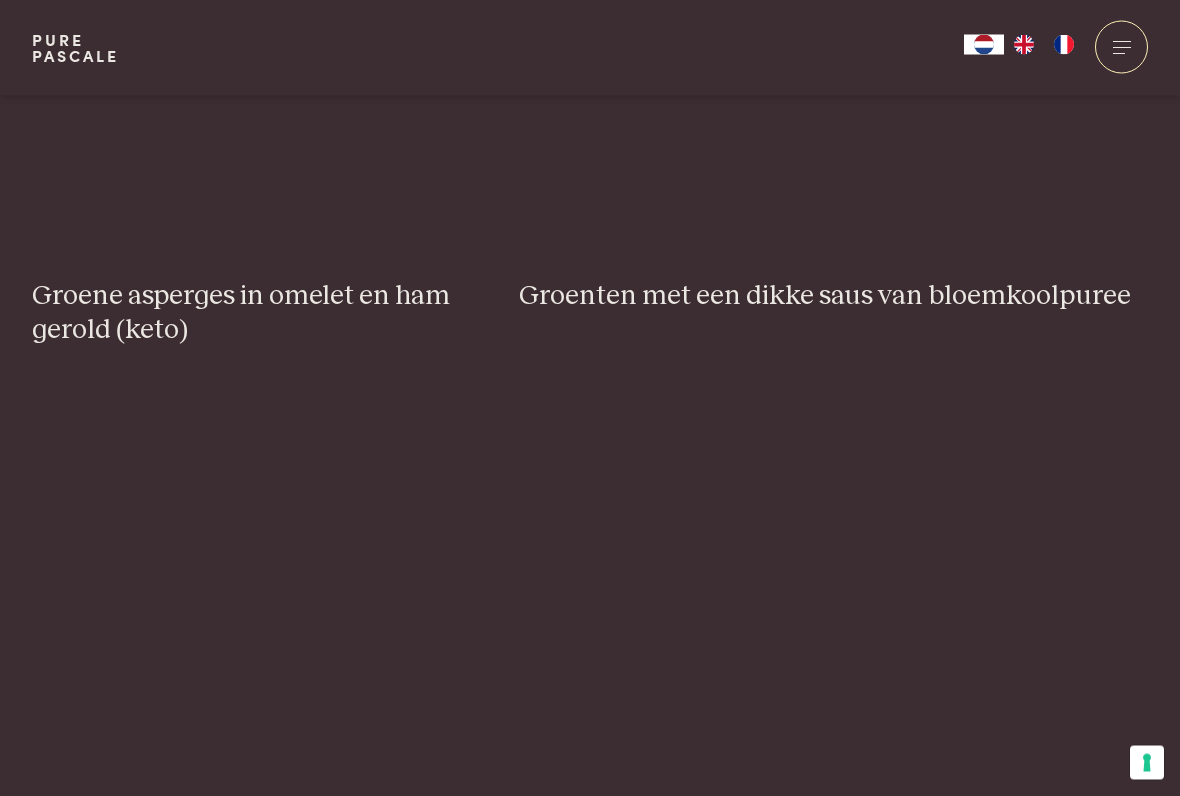 scroll, scrollTop: 3148, scrollLeft: 0, axis: vertical 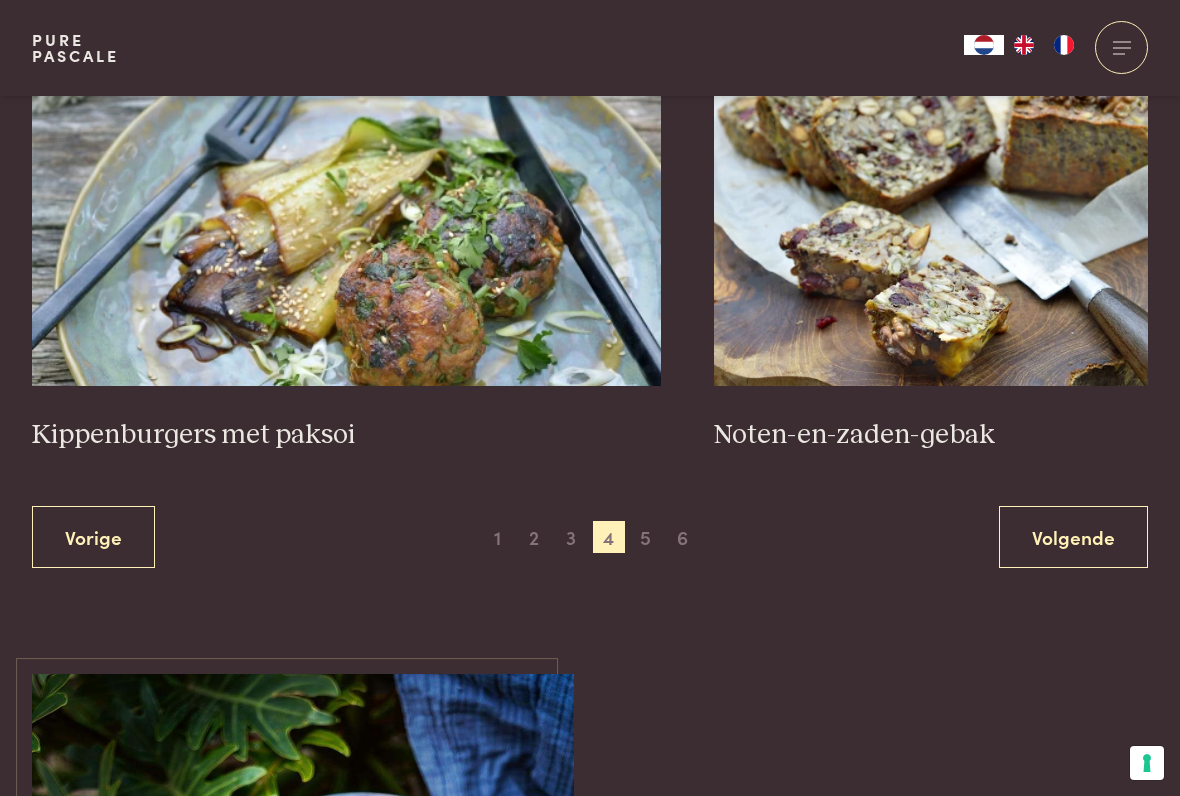 click on "Volgende" at bounding box center [1073, 537] 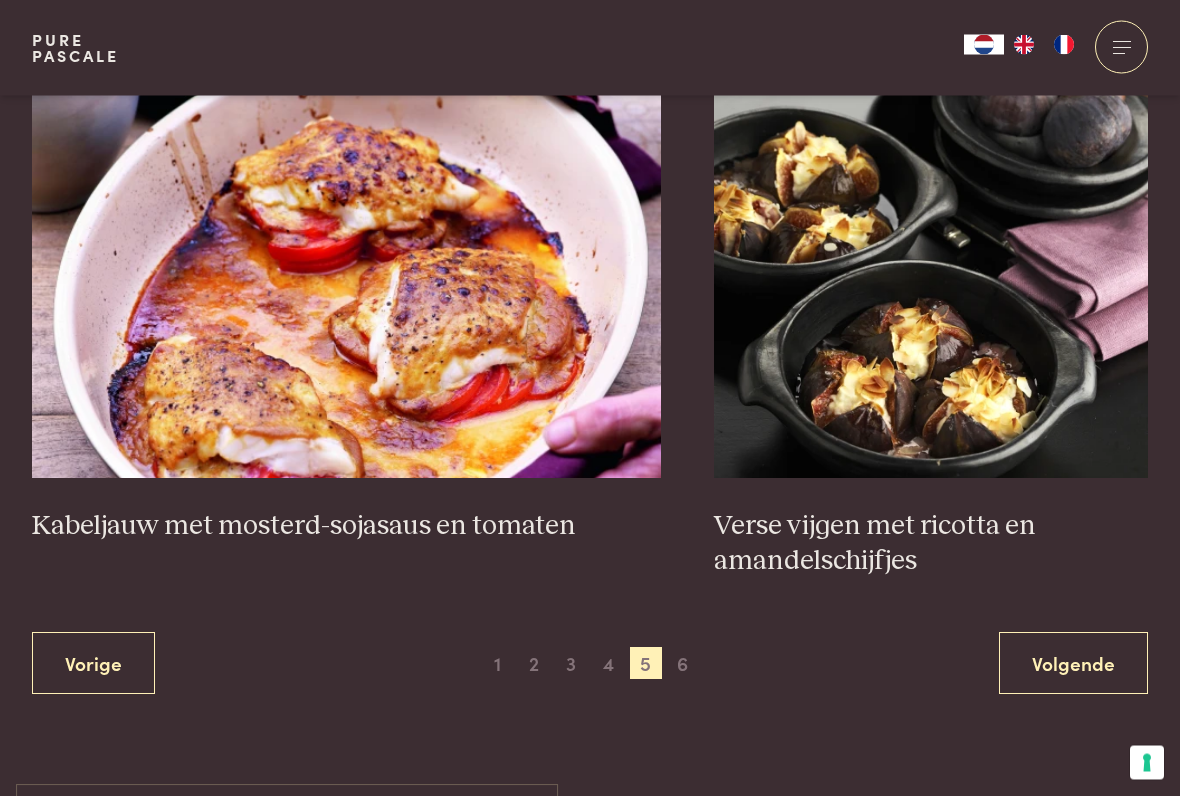 scroll, scrollTop: 3437, scrollLeft: 0, axis: vertical 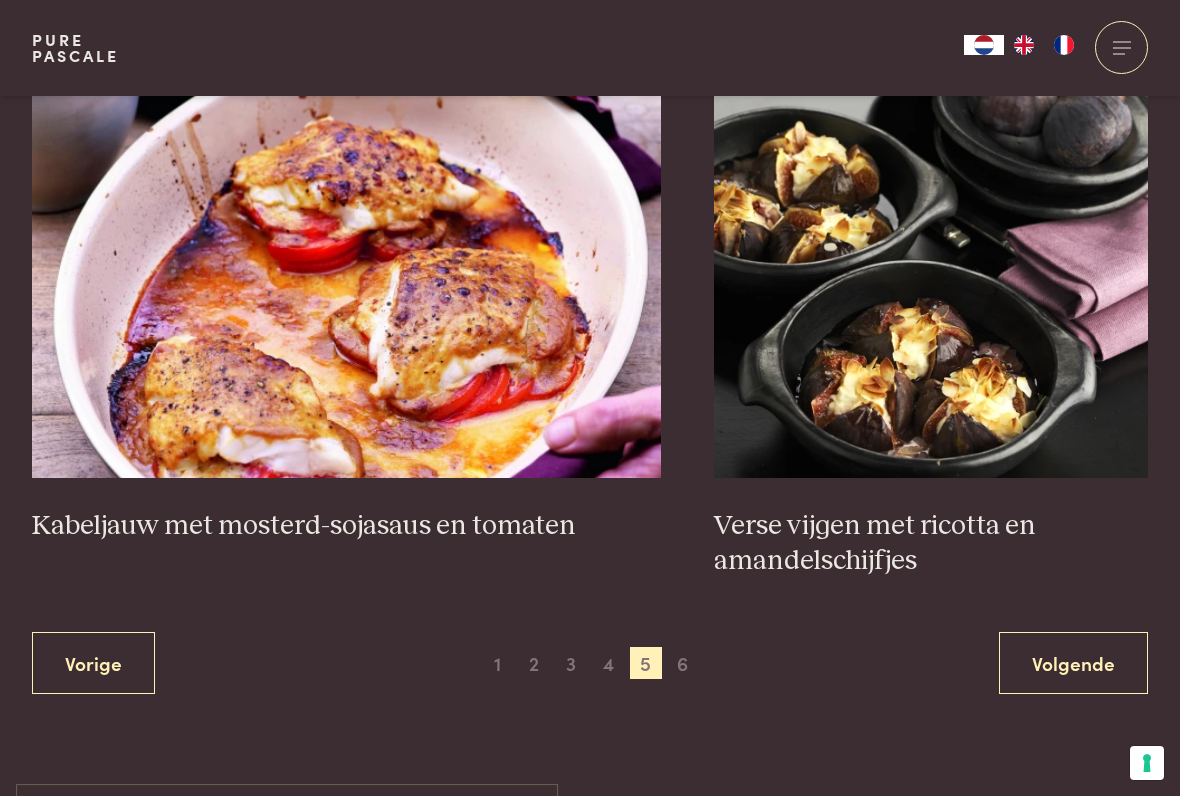 click on "Volgende" at bounding box center [1073, 663] 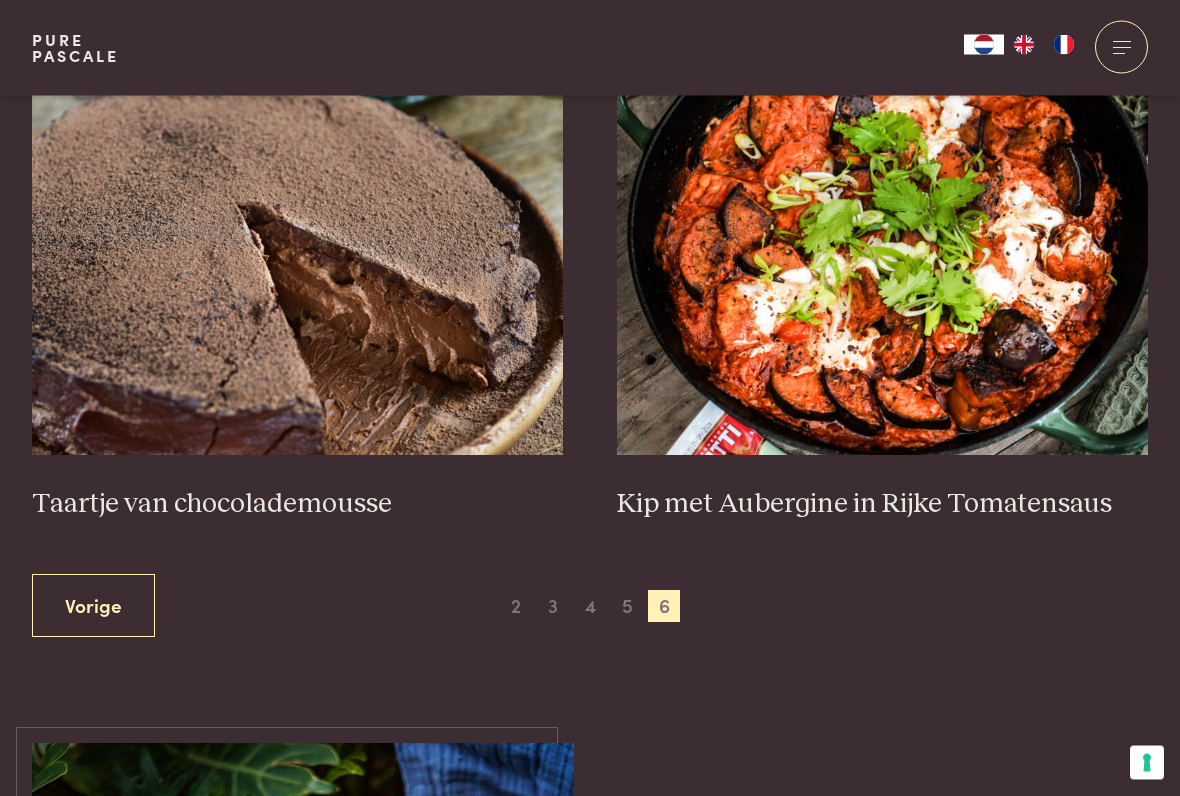 scroll, scrollTop: 793, scrollLeft: 0, axis: vertical 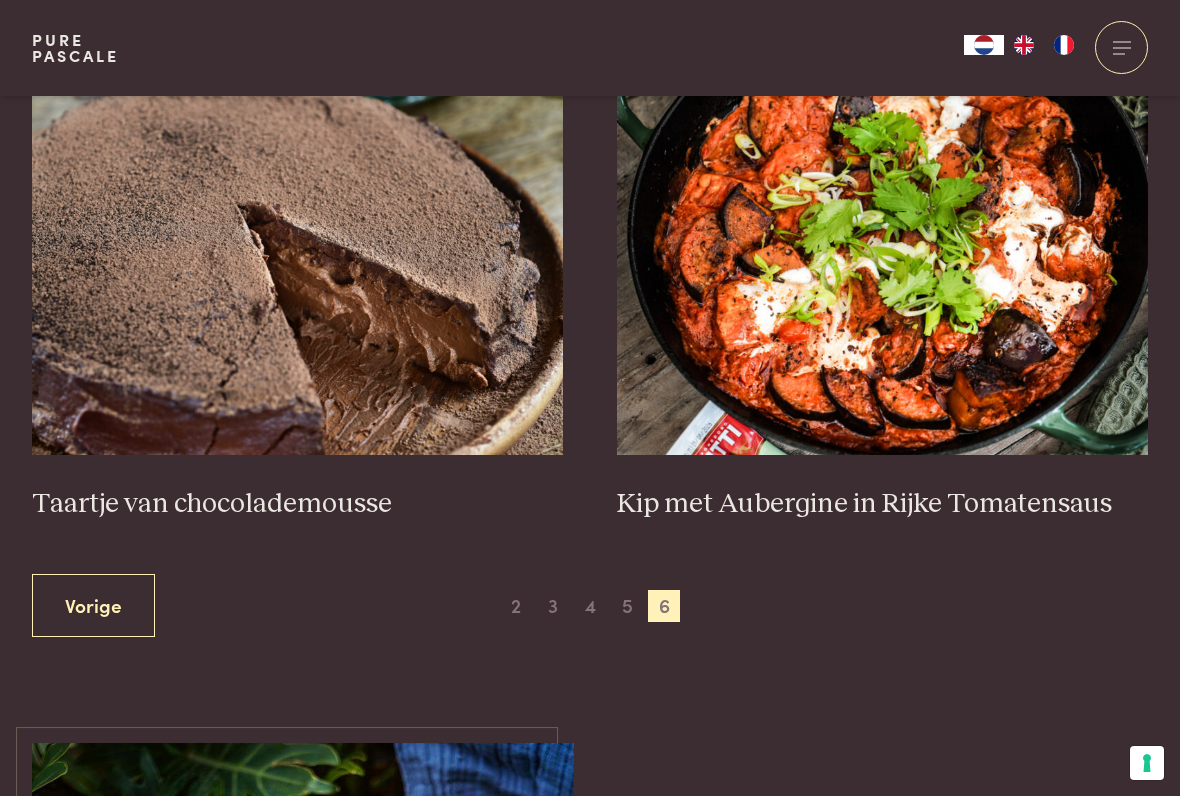 click on "Vorige" at bounding box center [93, 605] 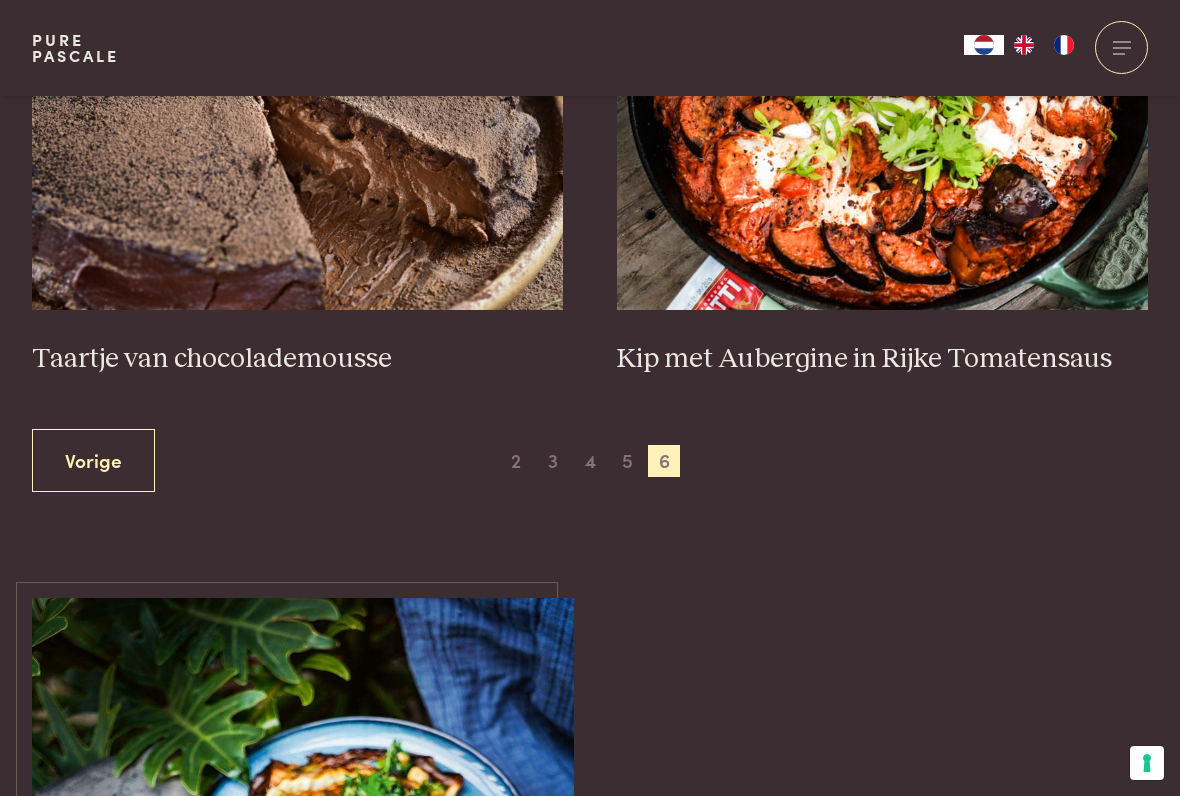 click on "Vorige" at bounding box center [93, 460] 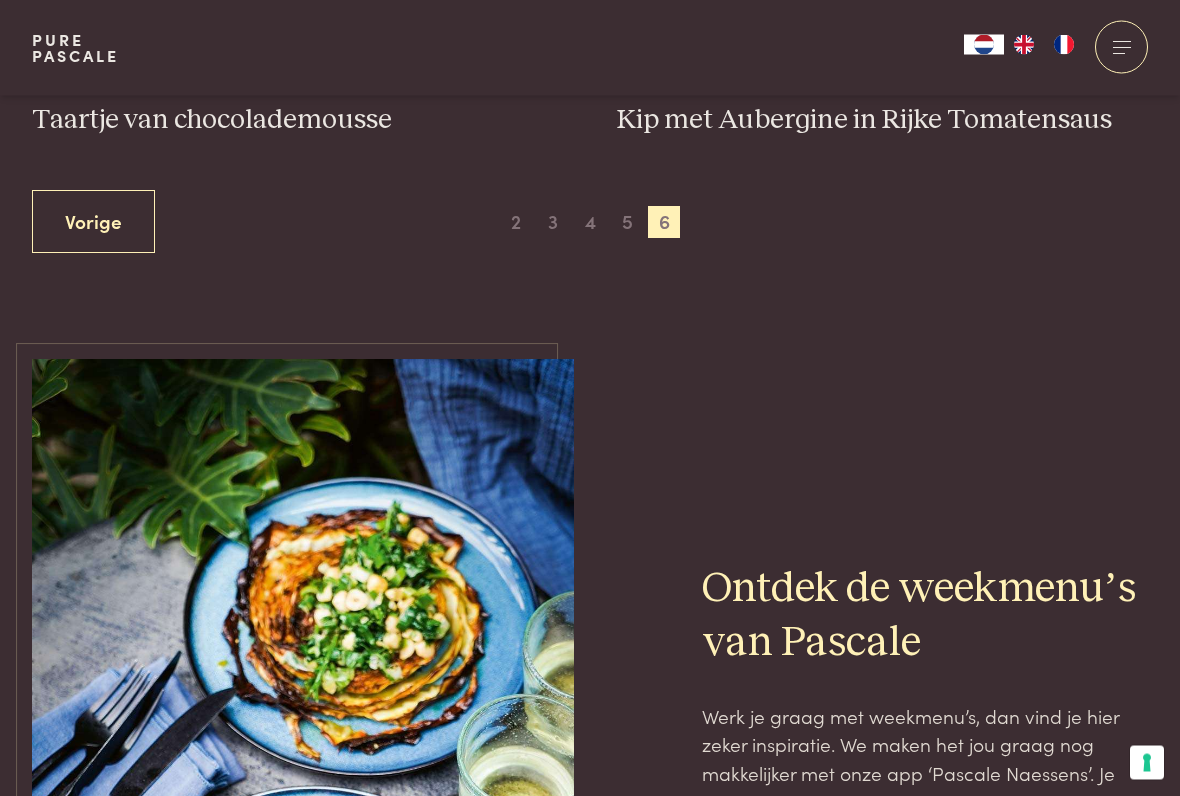 scroll, scrollTop: 1177, scrollLeft: 0, axis: vertical 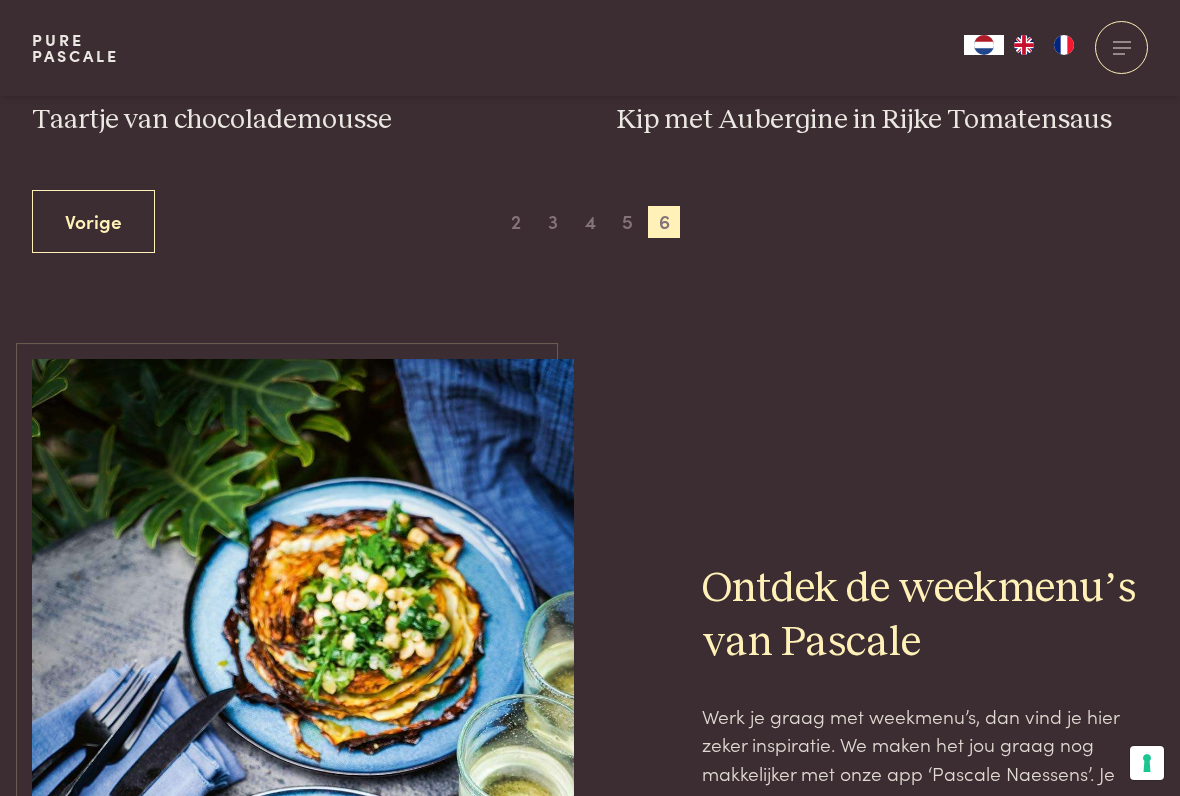 click on "Vorige" at bounding box center (93, 221) 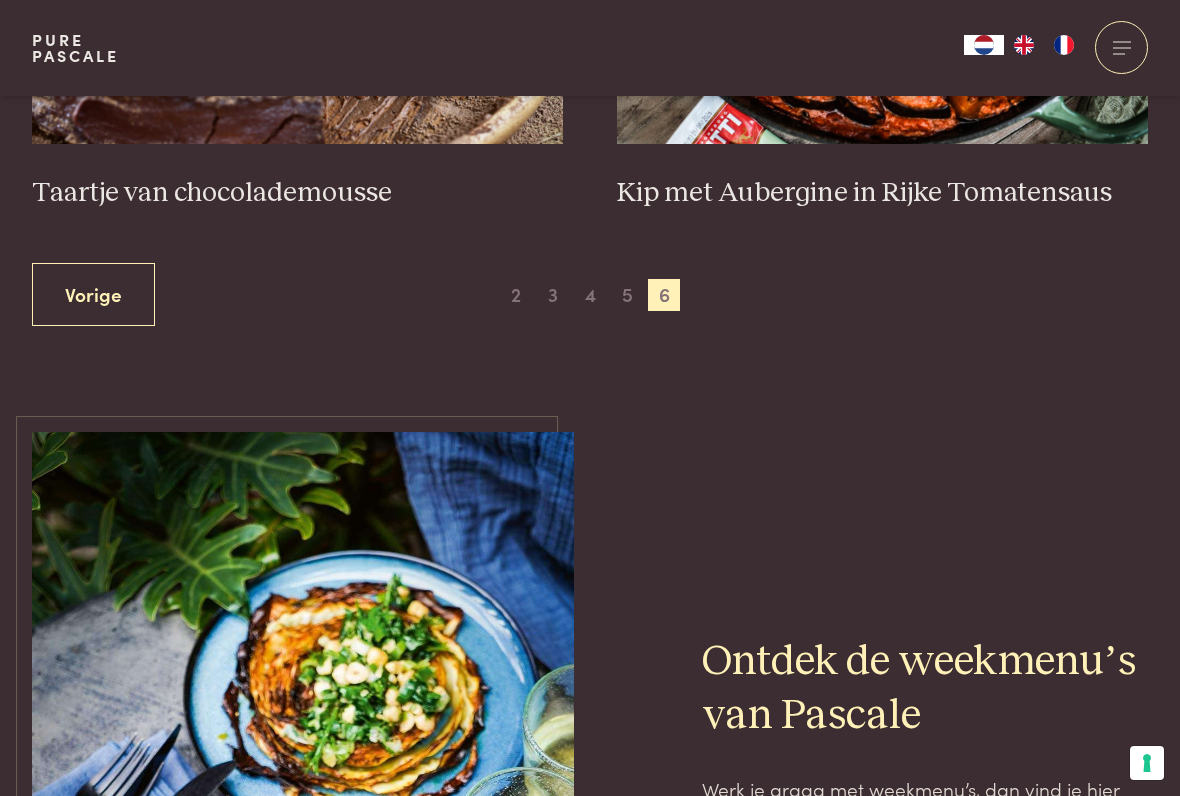 scroll, scrollTop: 1103, scrollLeft: 0, axis: vertical 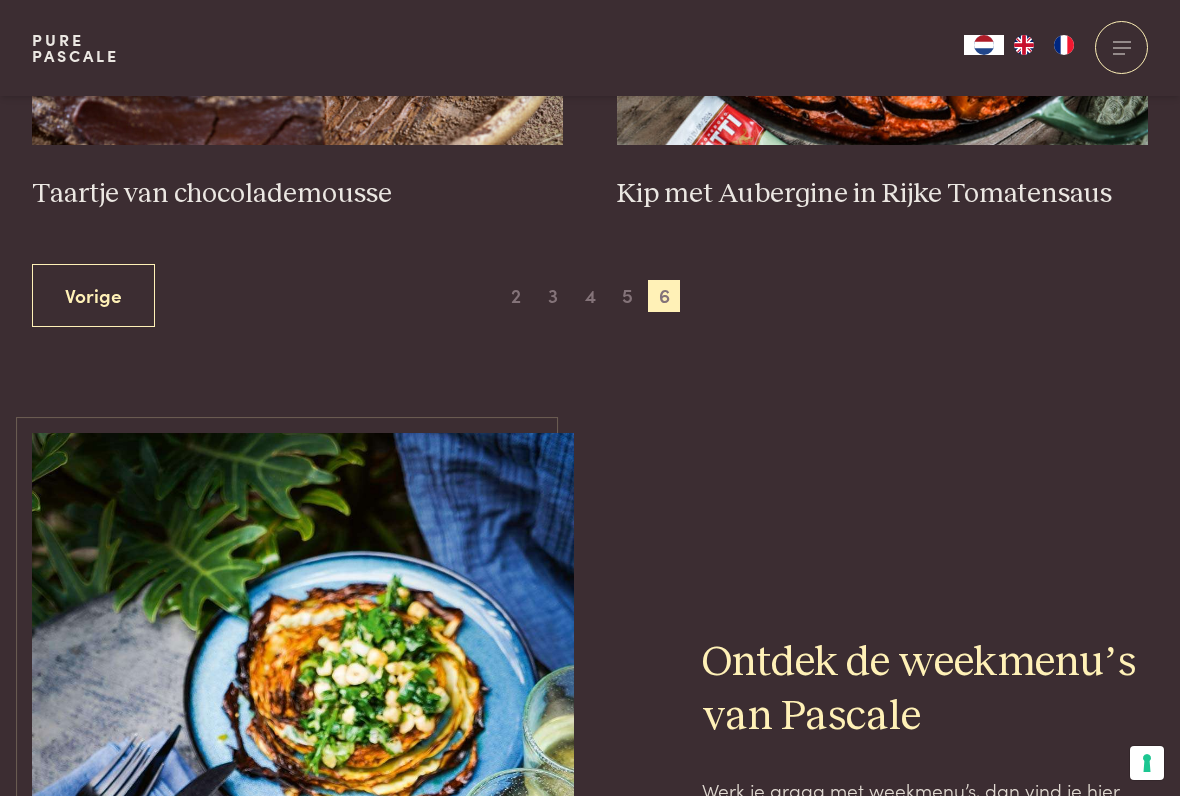 click on "5" at bounding box center (627, 296) 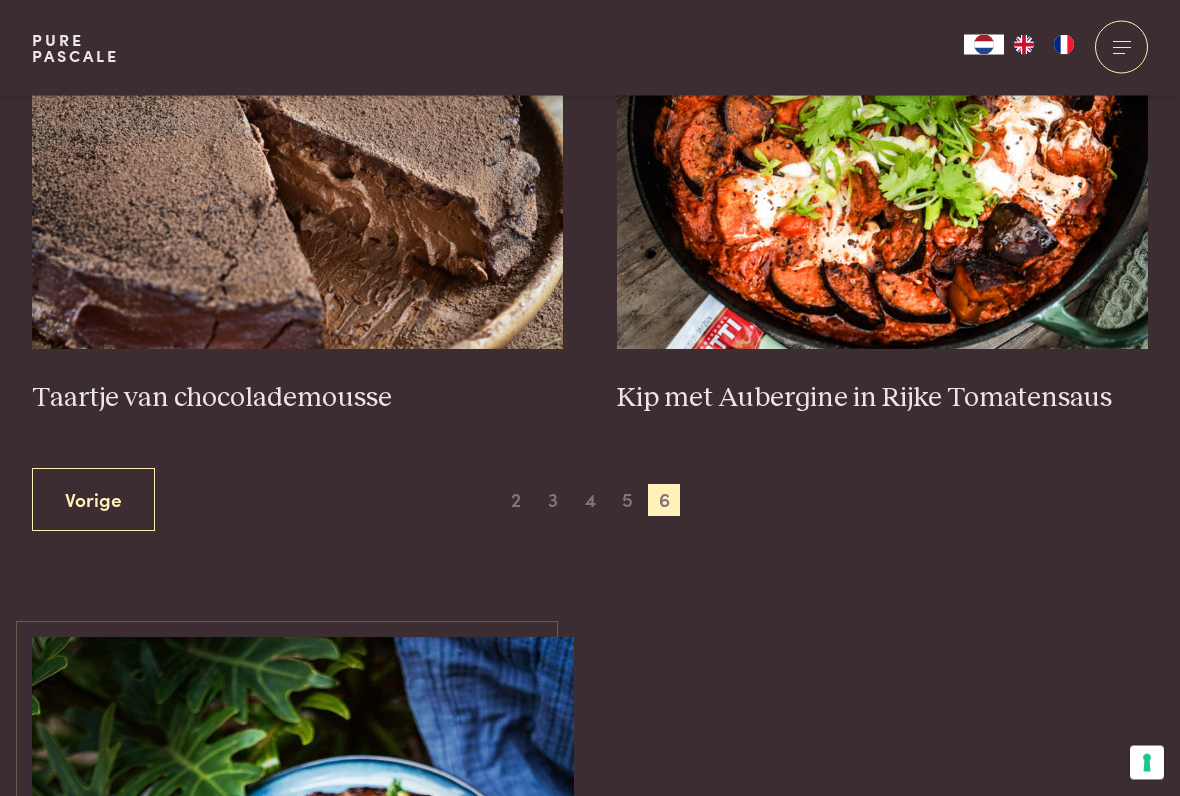 scroll, scrollTop: 972, scrollLeft: 0, axis: vertical 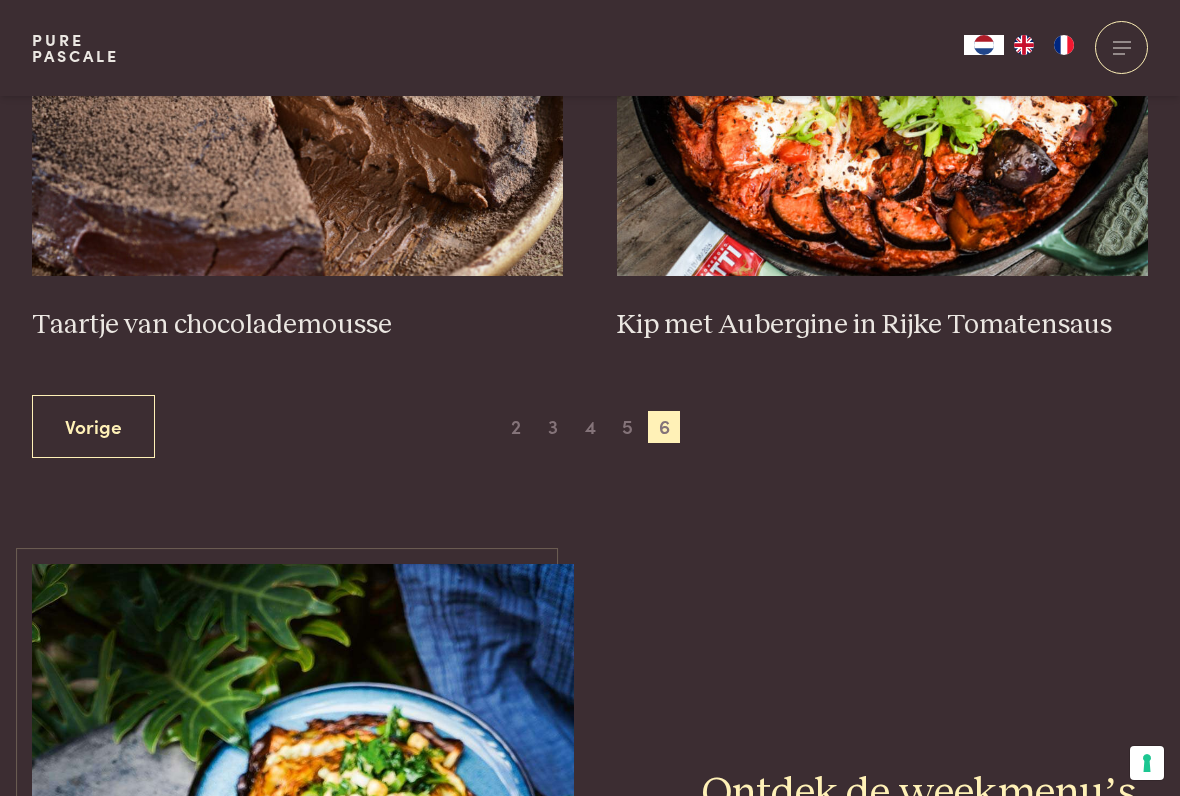 click on "4" at bounding box center [590, 427] 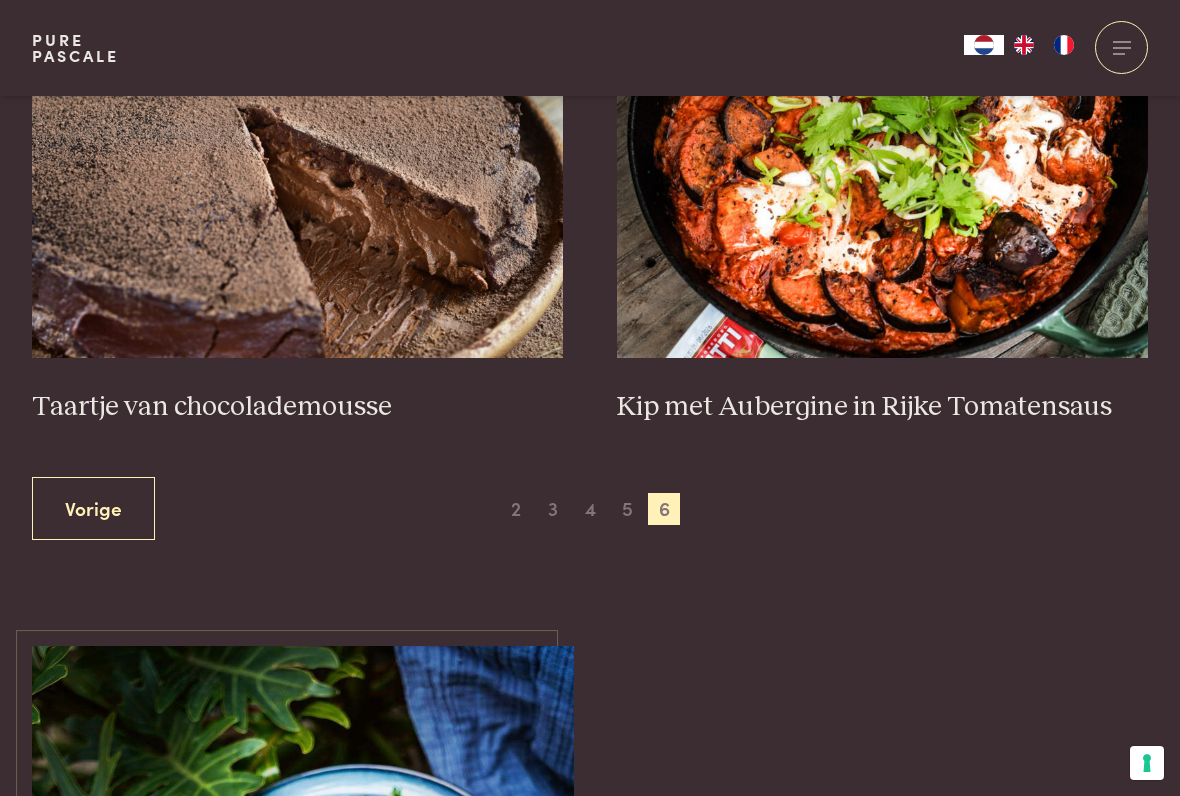 scroll, scrollTop: 904, scrollLeft: 0, axis: vertical 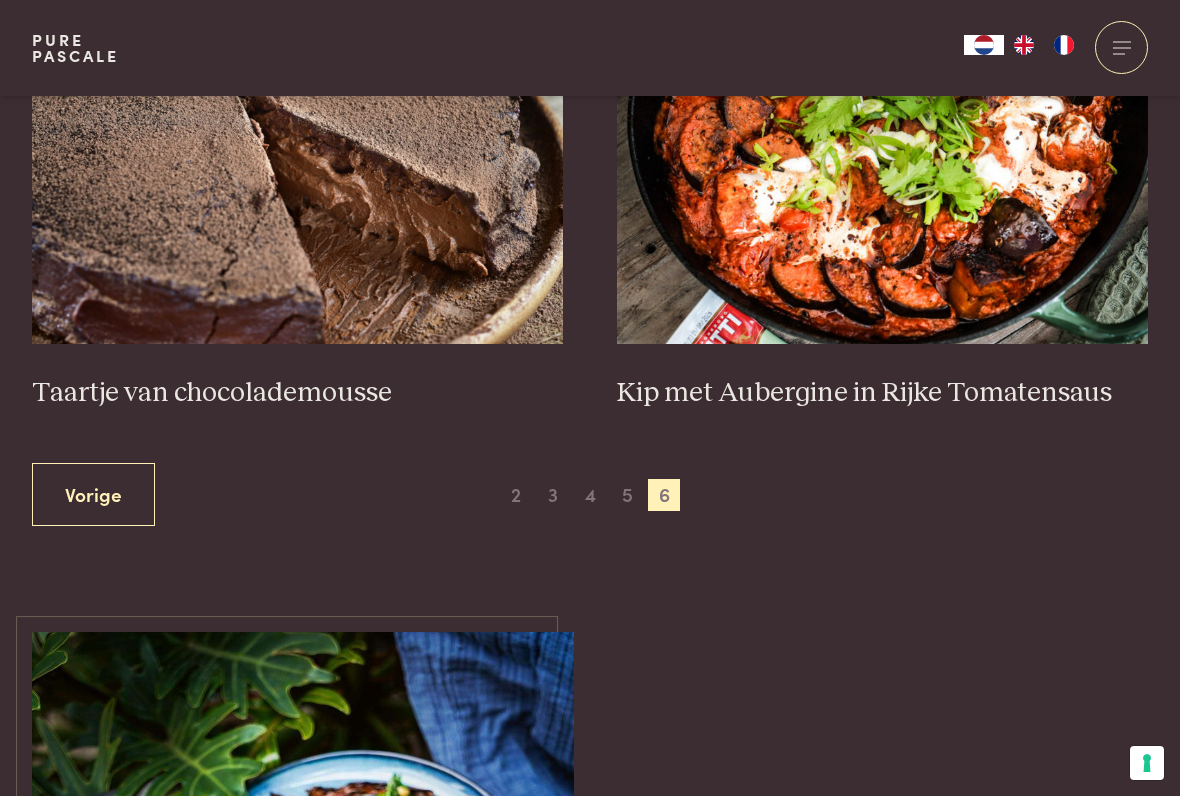 click on "5" at bounding box center (627, 495) 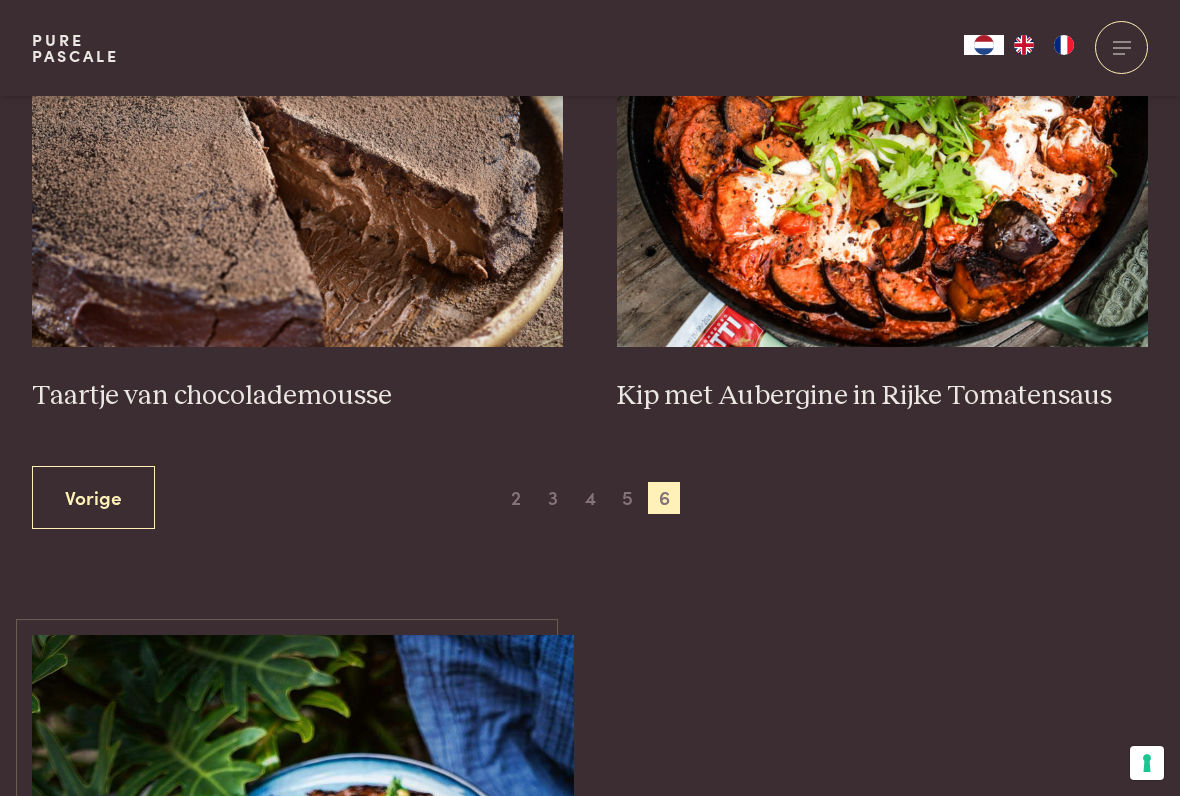 scroll, scrollTop: 903, scrollLeft: 0, axis: vertical 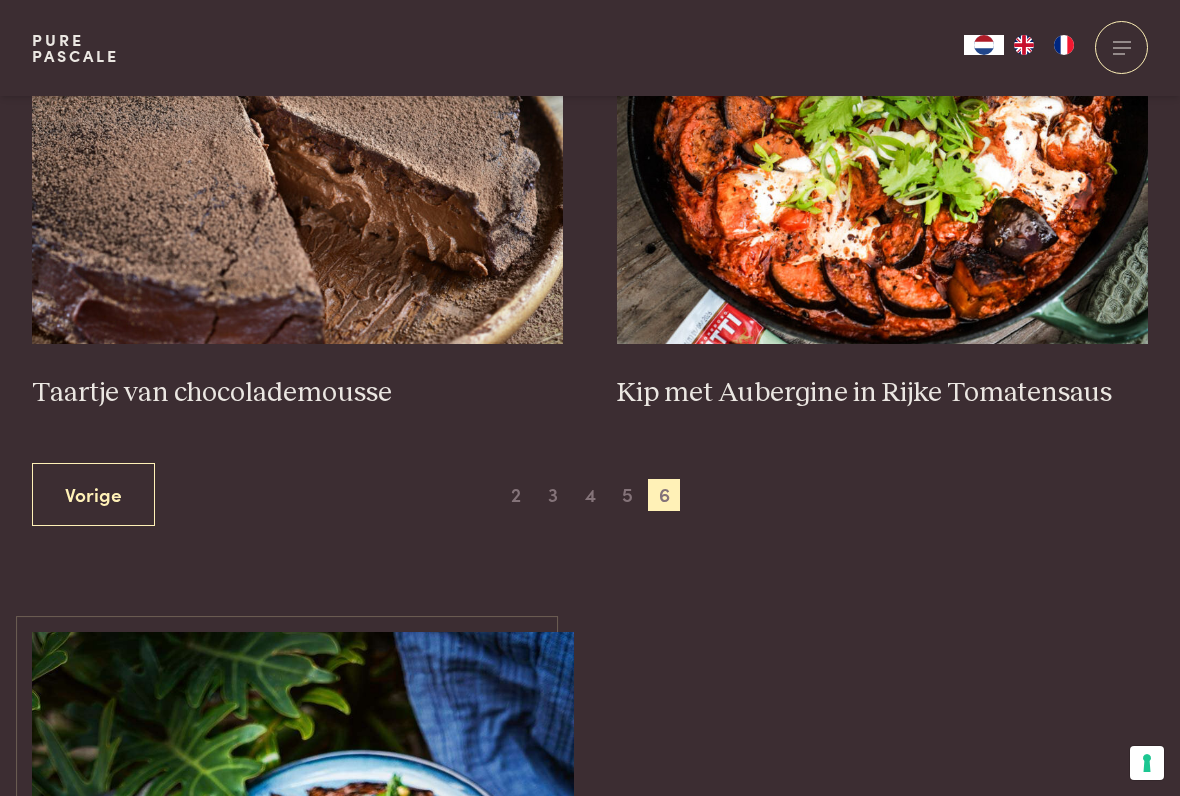 click on "Vorige" at bounding box center [93, 494] 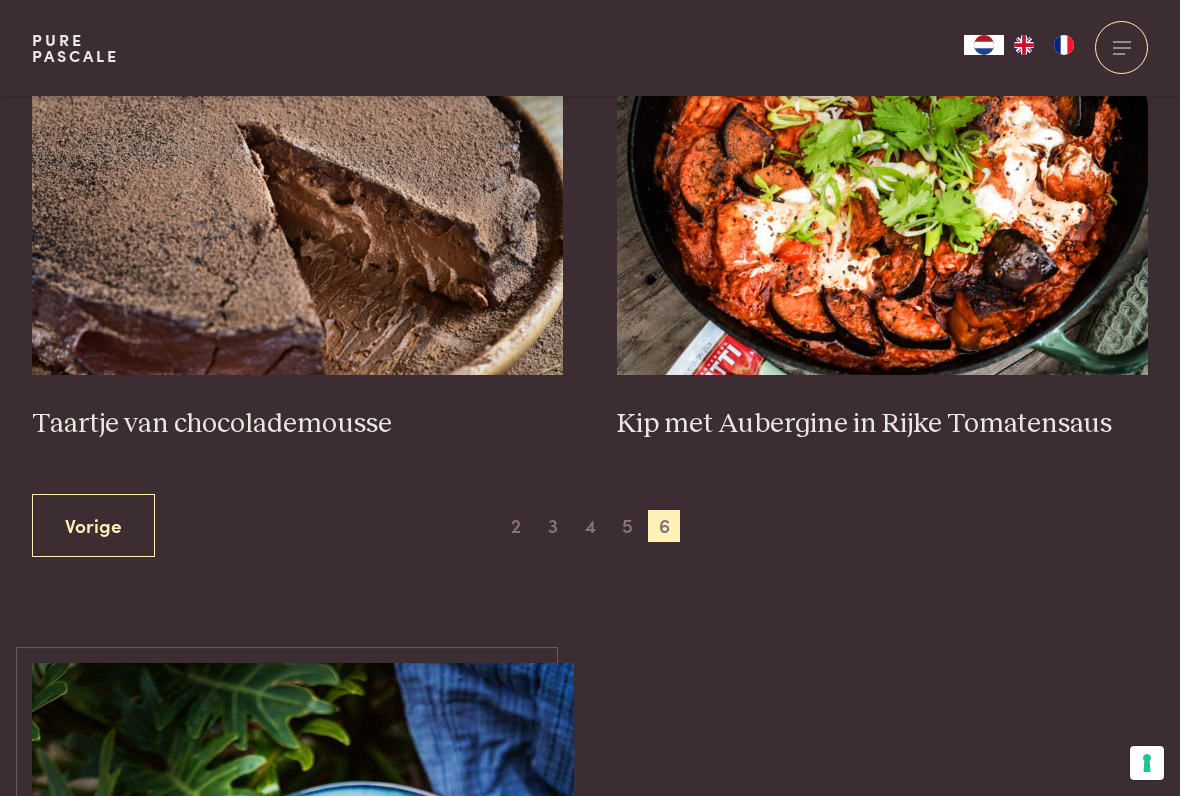 click on "Vorige" at bounding box center (93, 525) 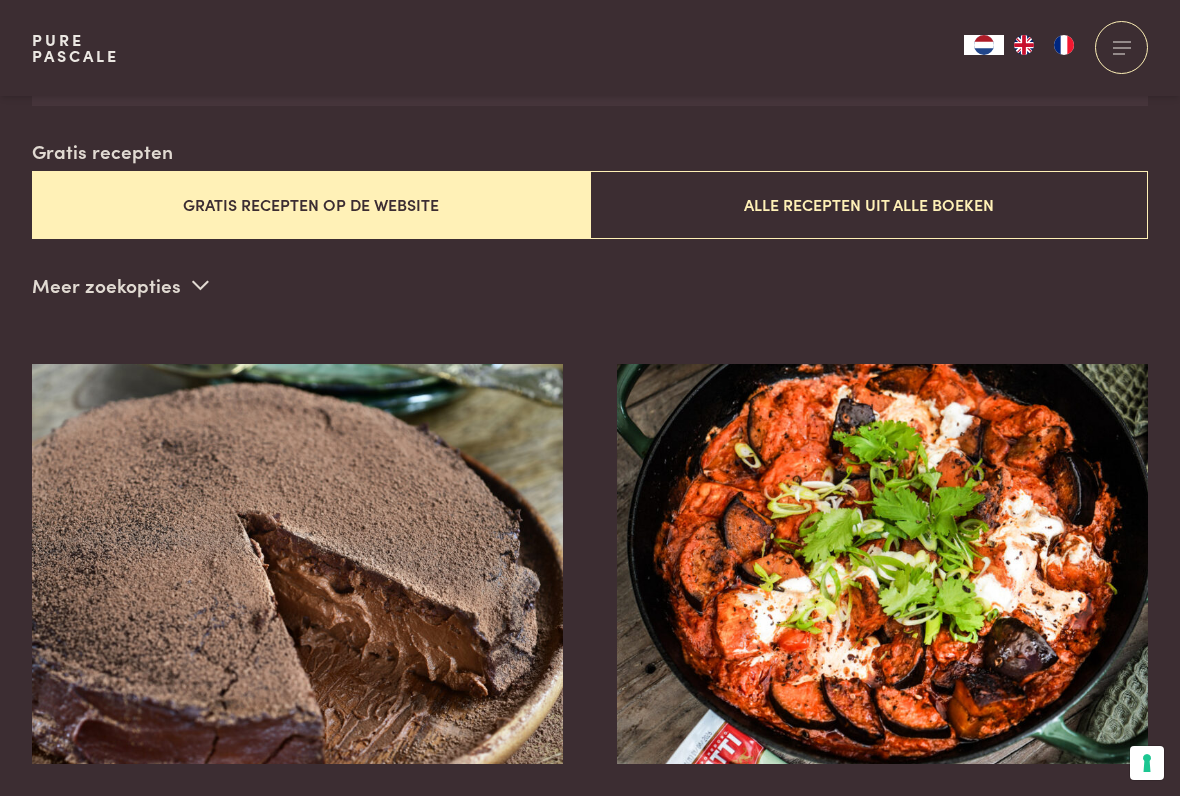 scroll, scrollTop: 483, scrollLeft: 0, axis: vertical 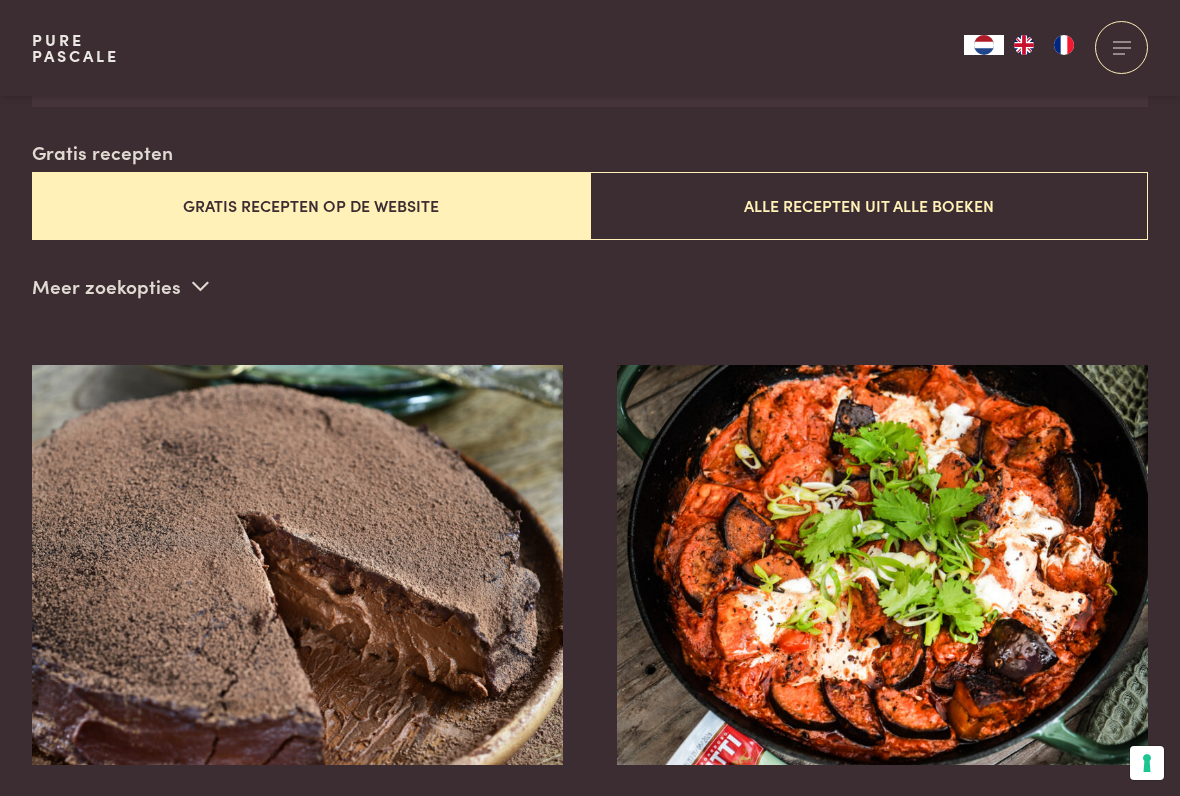 click at bounding box center (200, 286) 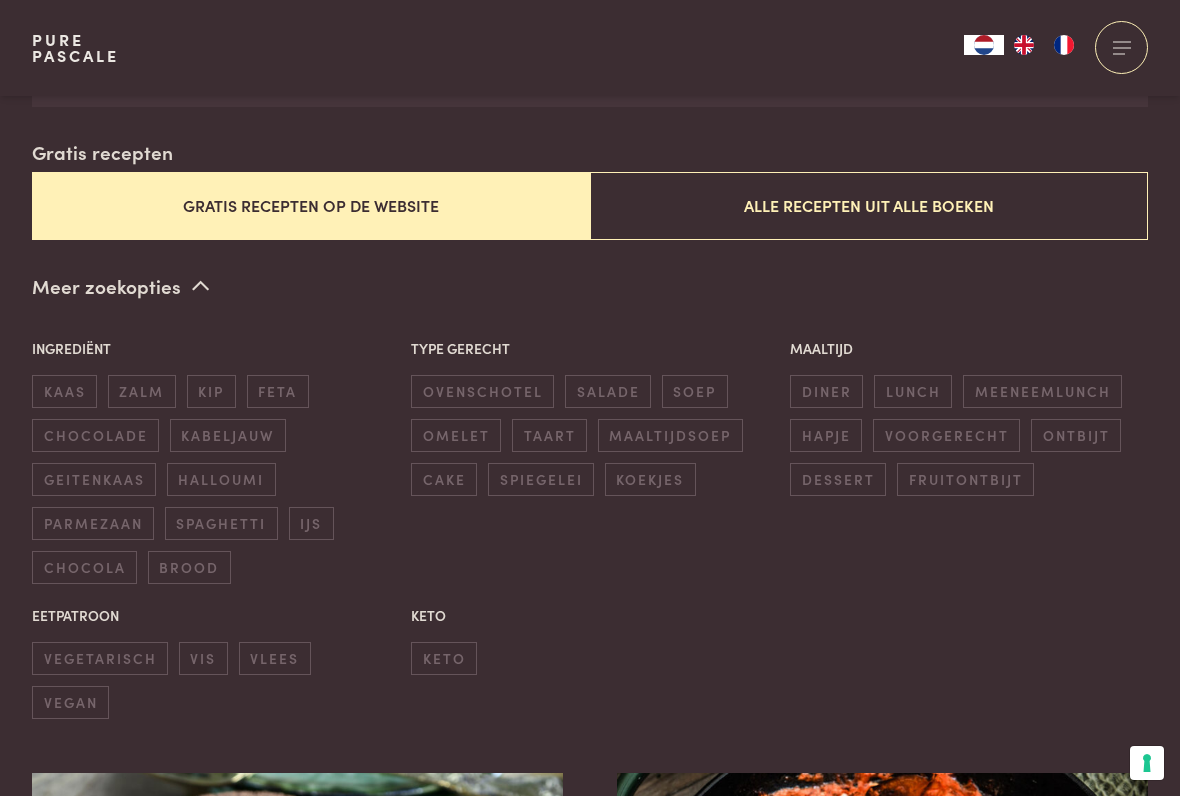 click on "Gratis recepten op de website" at bounding box center (311, 205) 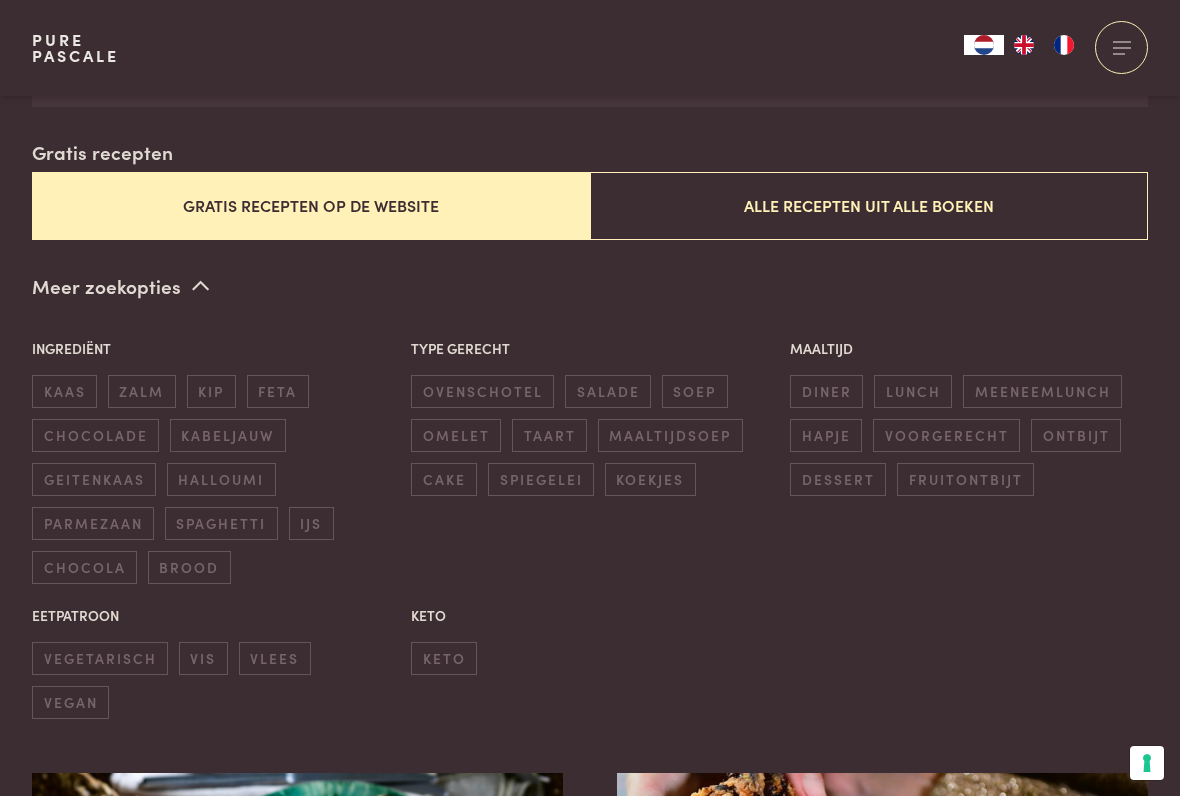 click on "Gratis recepten op de website" at bounding box center [311, 205] 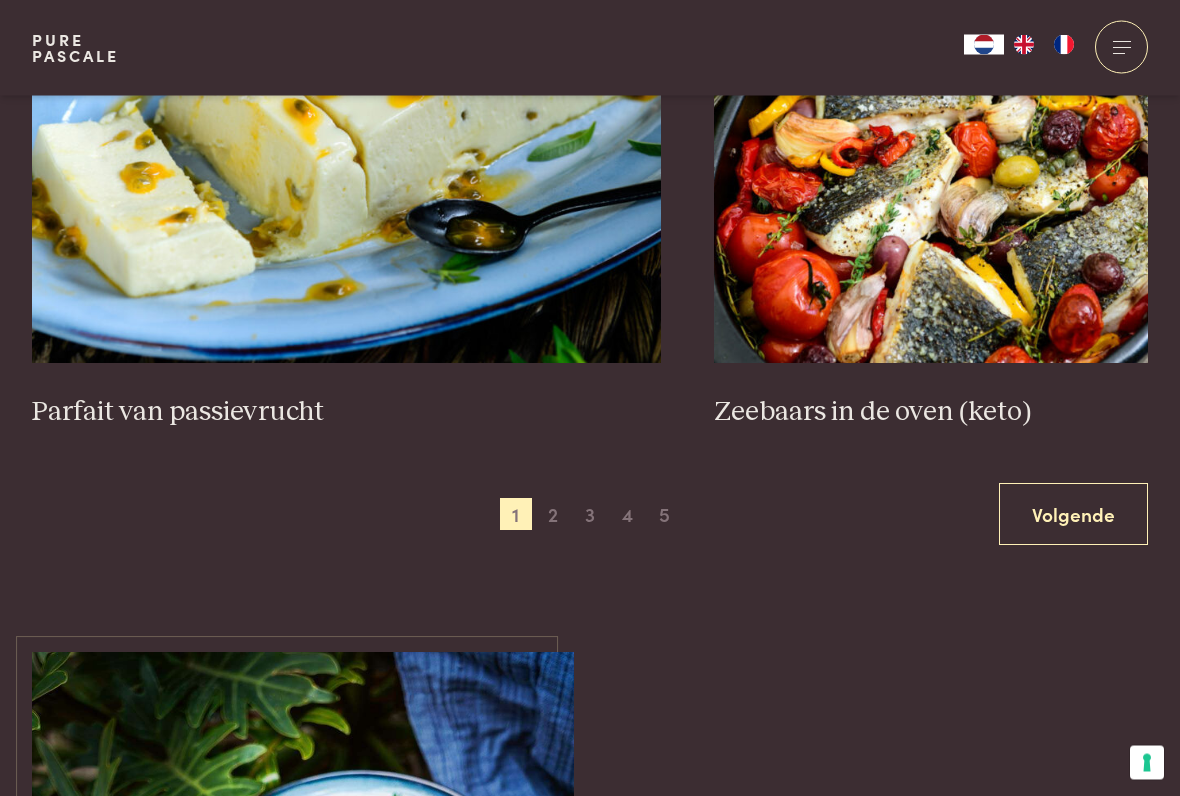 scroll, scrollTop: 3959, scrollLeft: 0, axis: vertical 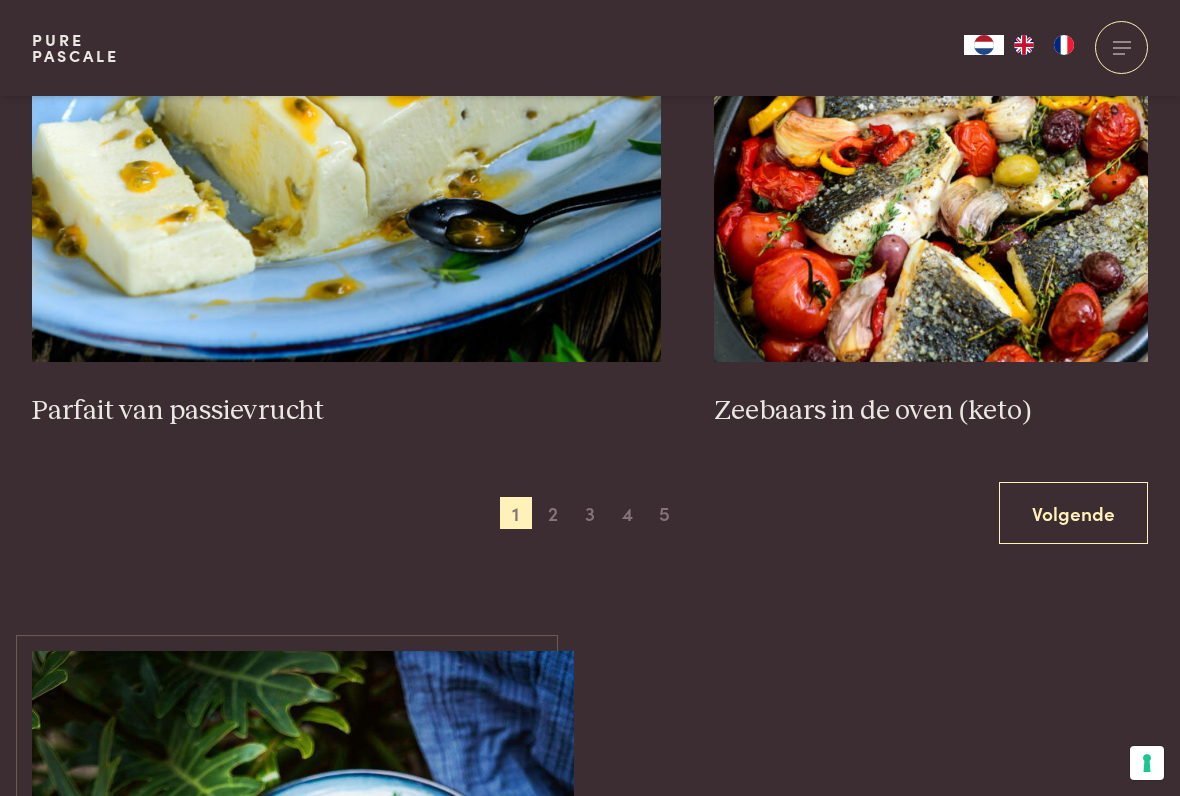 click on "Volgende" at bounding box center [1073, 513] 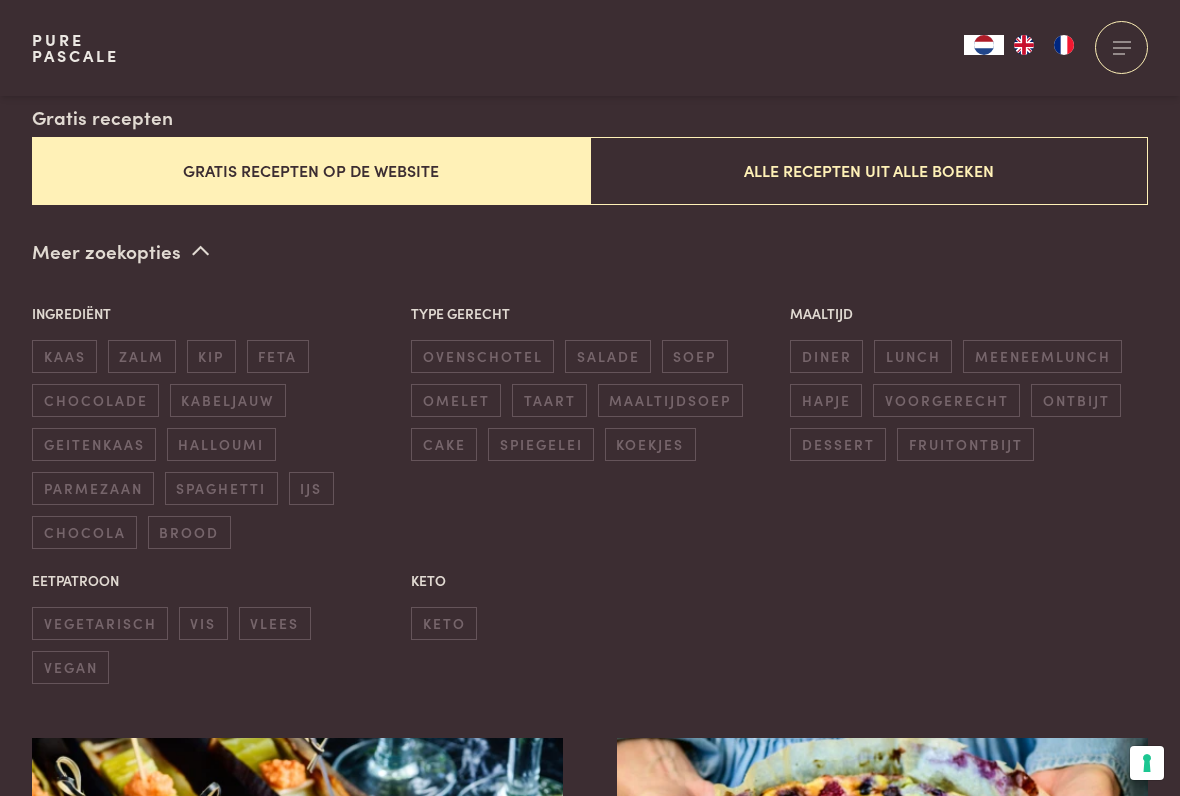 scroll, scrollTop: 483, scrollLeft: 0, axis: vertical 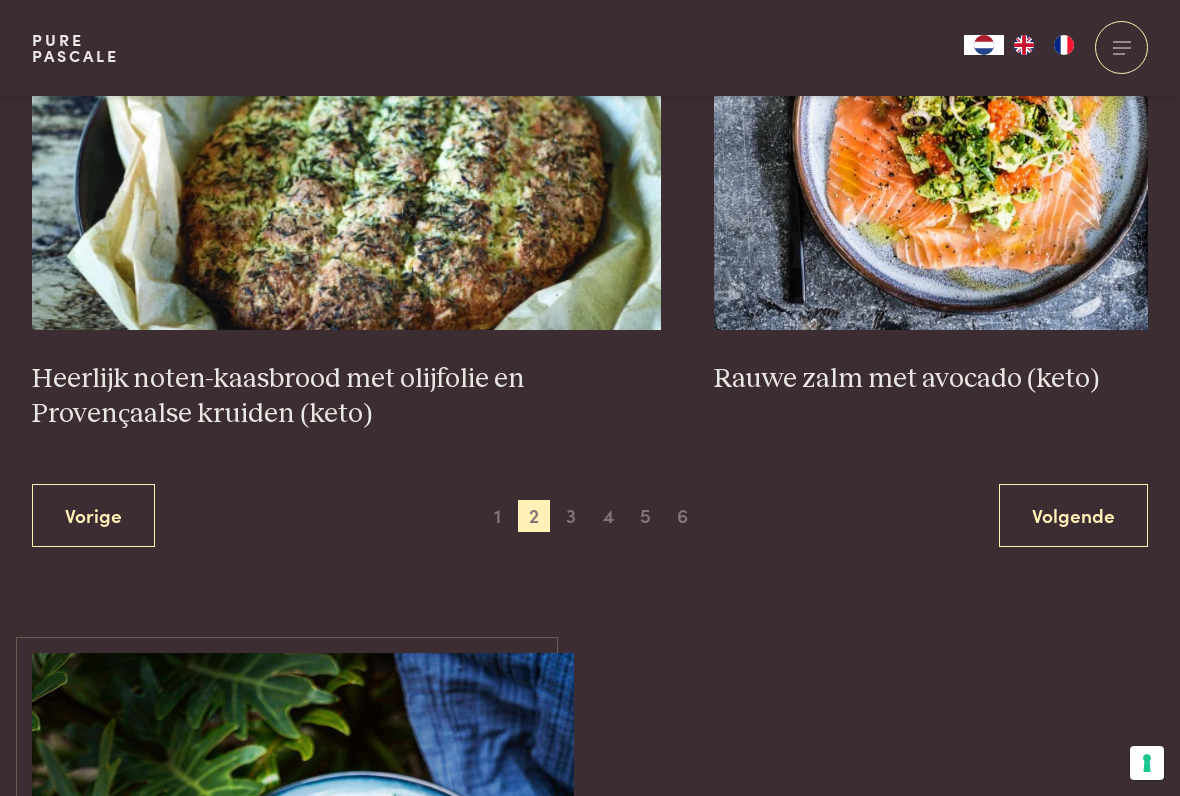 click on "Volgende" at bounding box center (1073, 515) 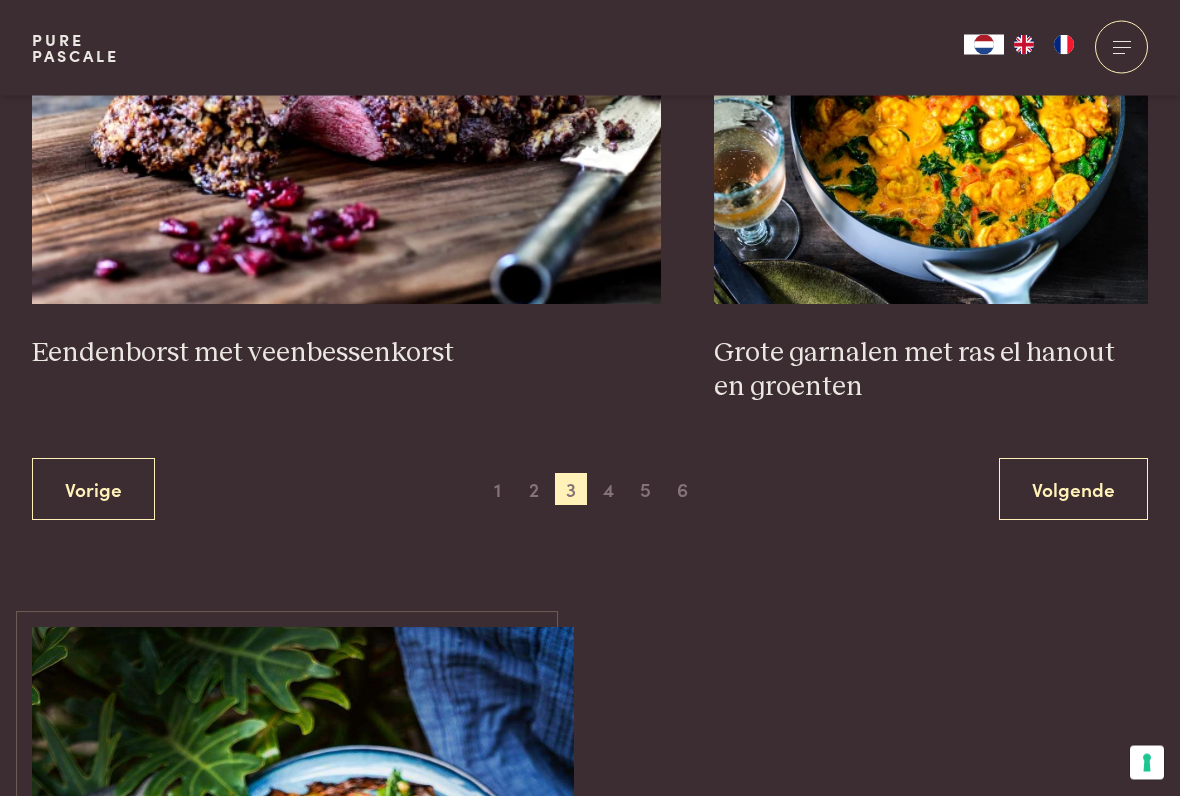scroll, scrollTop: 4136, scrollLeft: 0, axis: vertical 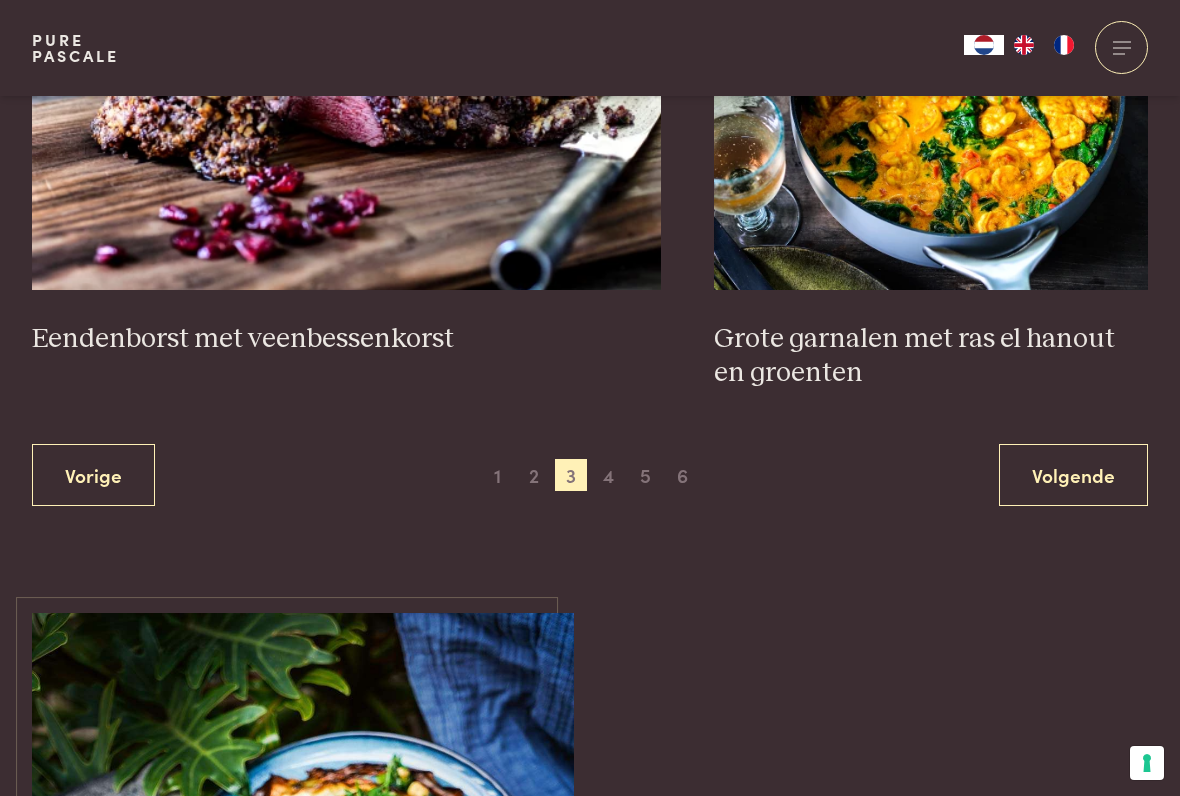 click on "Volgende" at bounding box center [1073, 475] 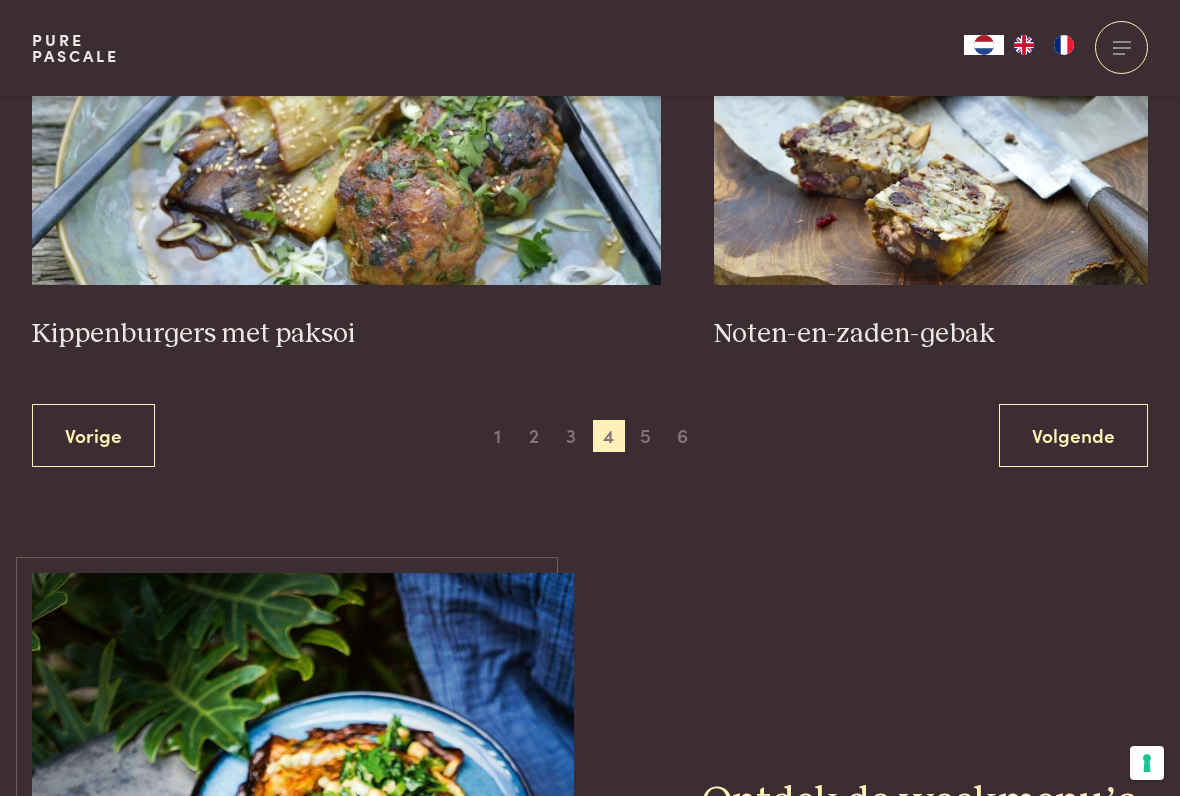 click on "Volgende" at bounding box center (1073, 435) 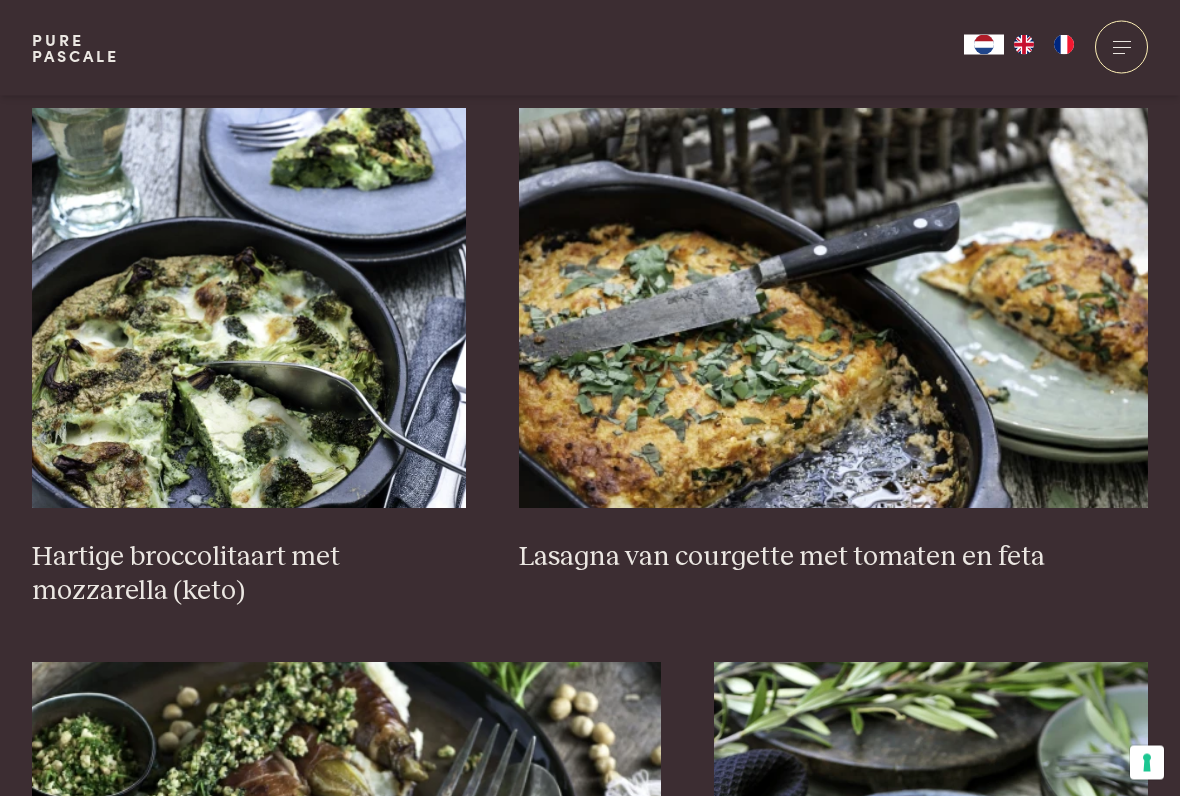 scroll, scrollTop: 1667, scrollLeft: 0, axis: vertical 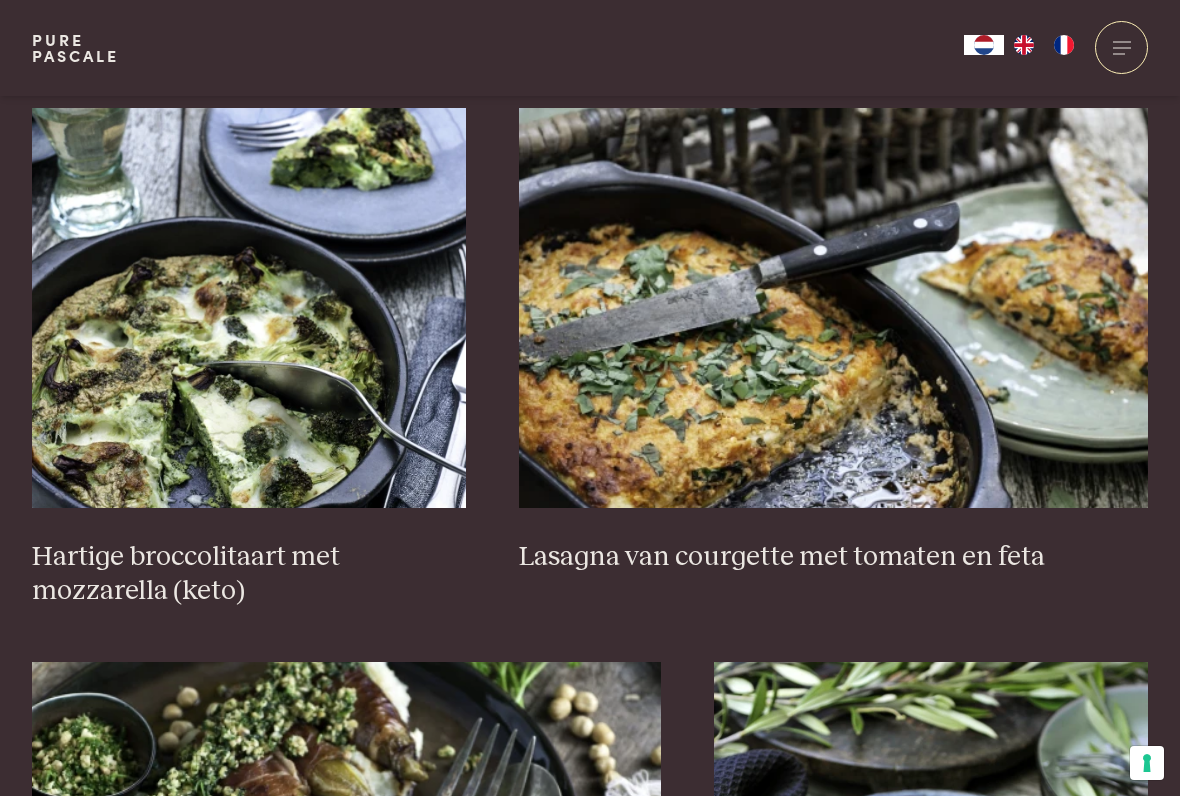 click at bounding box center (833, 308) 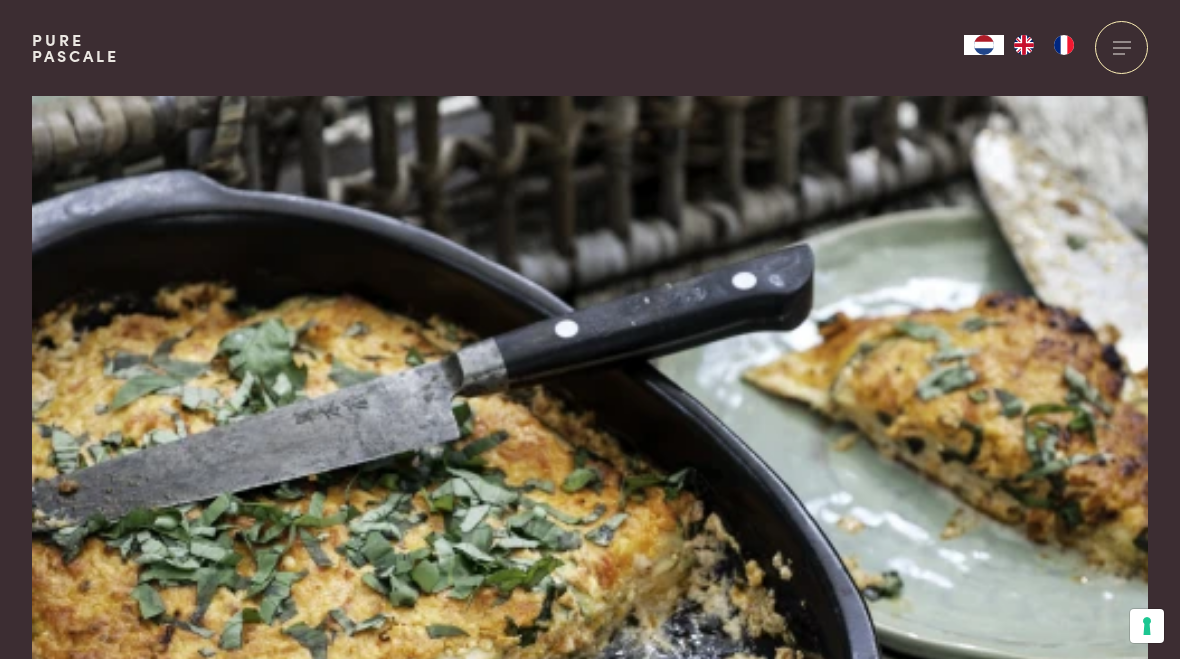 scroll, scrollTop: 0, scrollLeft: 0, axis: both 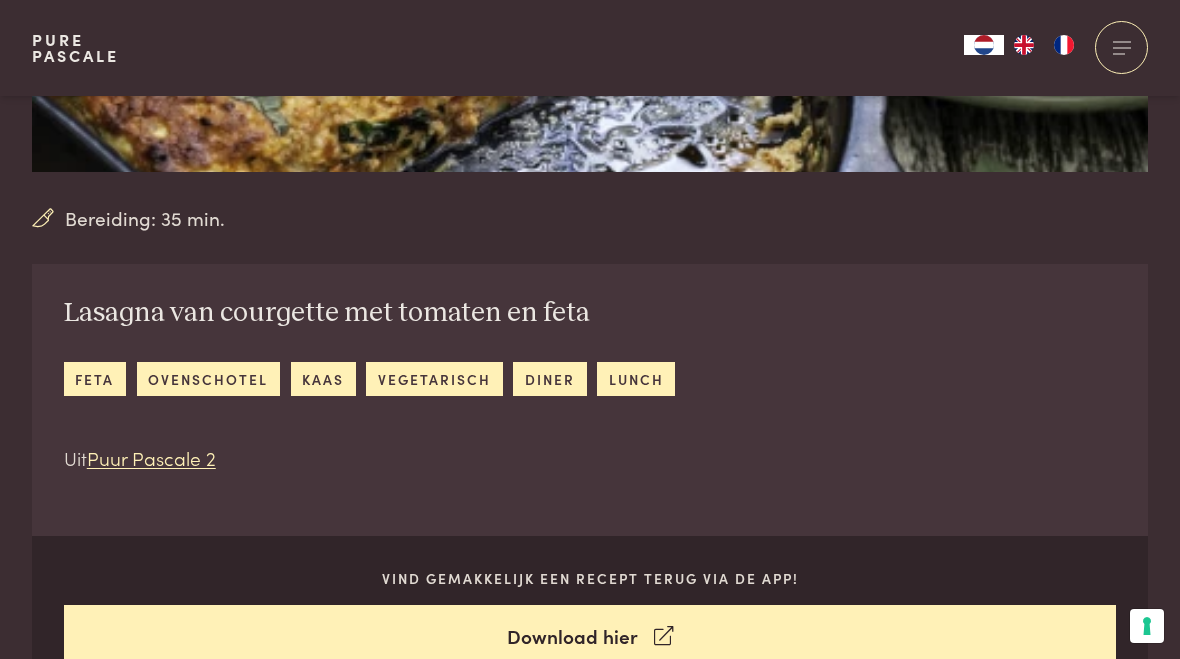 click on "ovenschotel" at bounding box center (208, 378) 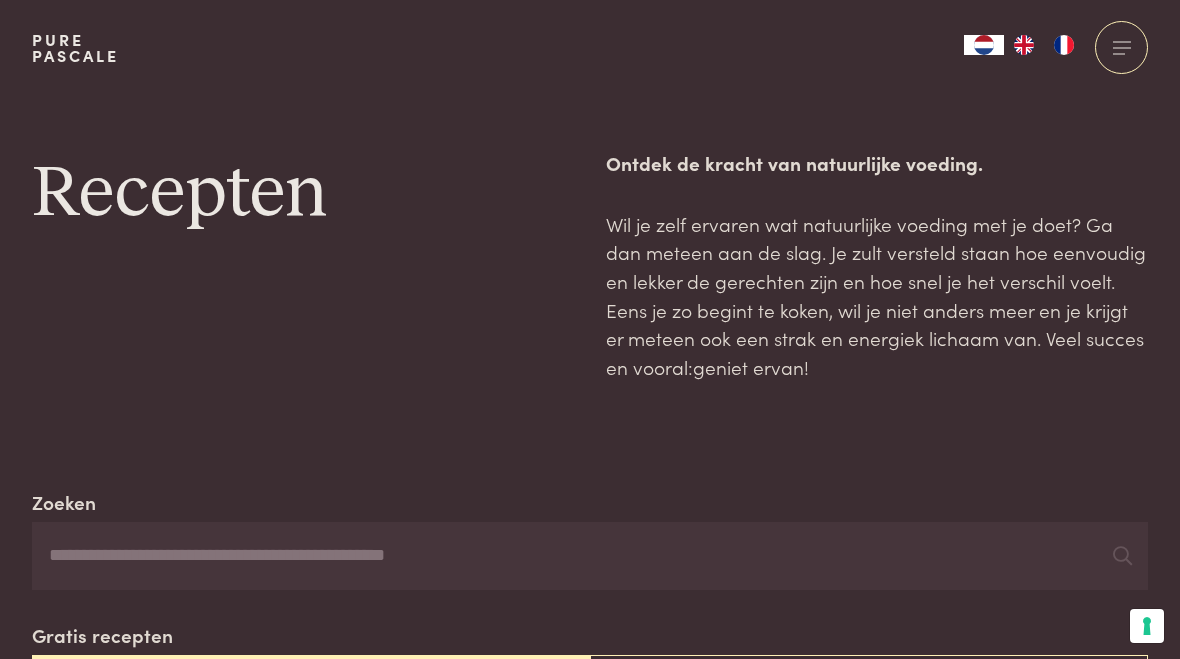 scroll, scrollTop: 0, scrollLeft: 0, axis: both 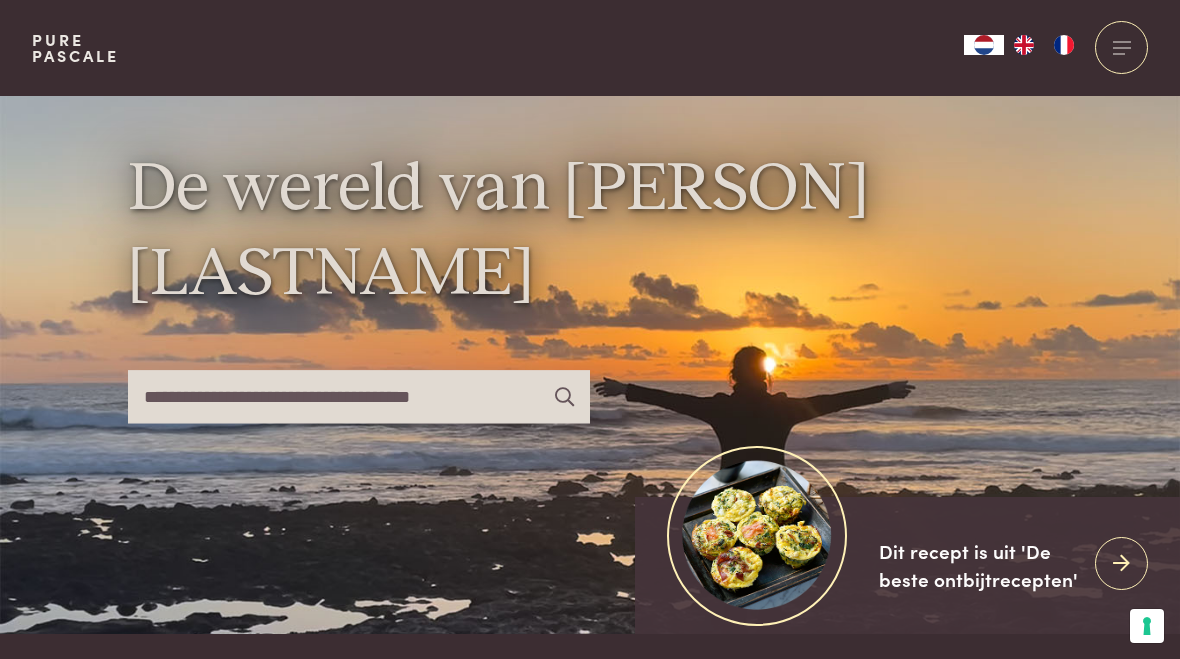 click at bounding box center (1121, 47) 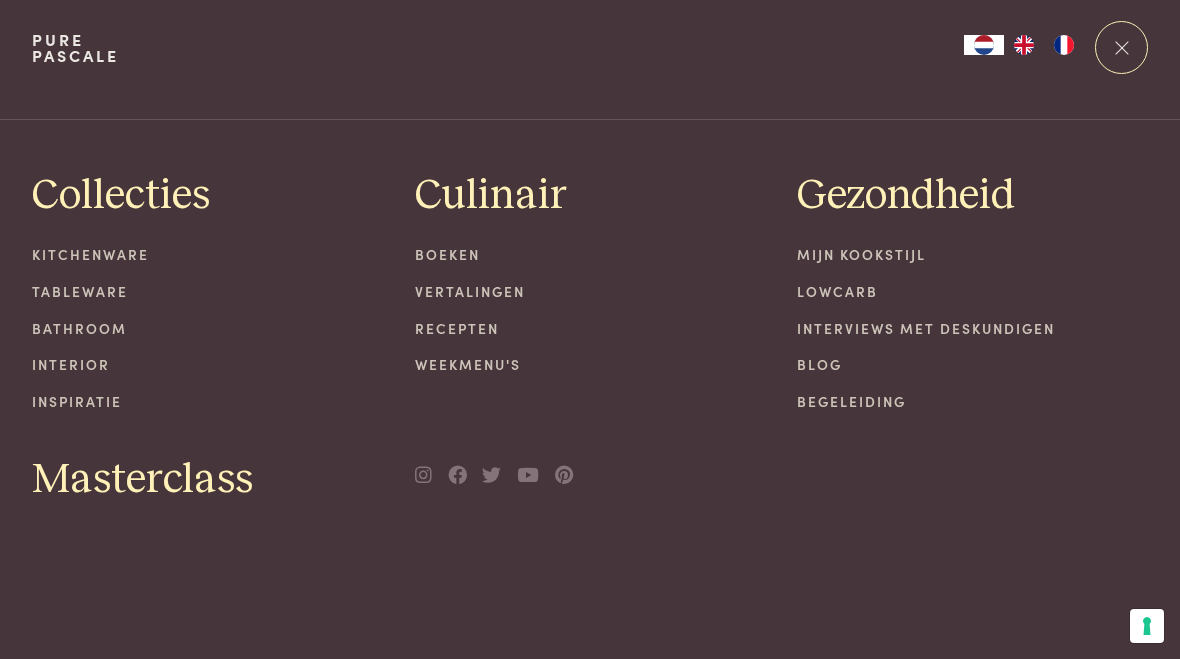 click on "Weekmenu's" at bounding box center (590, 364) 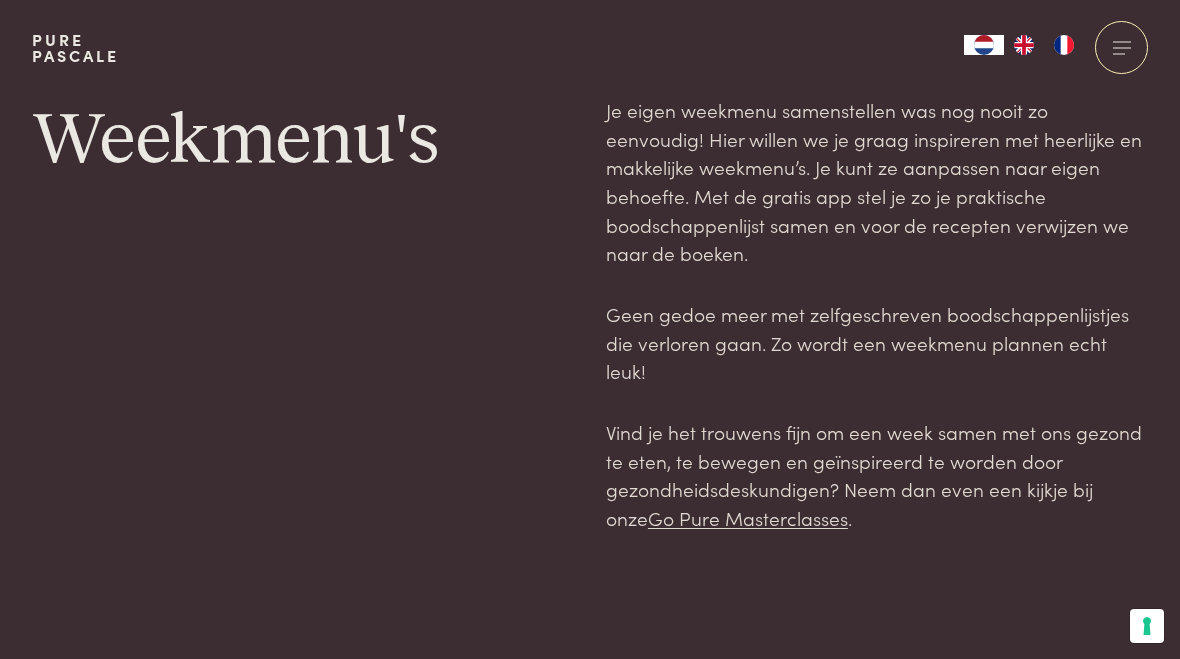 scroll, scrollTop: 0, scrollLeft: 0, axis: both 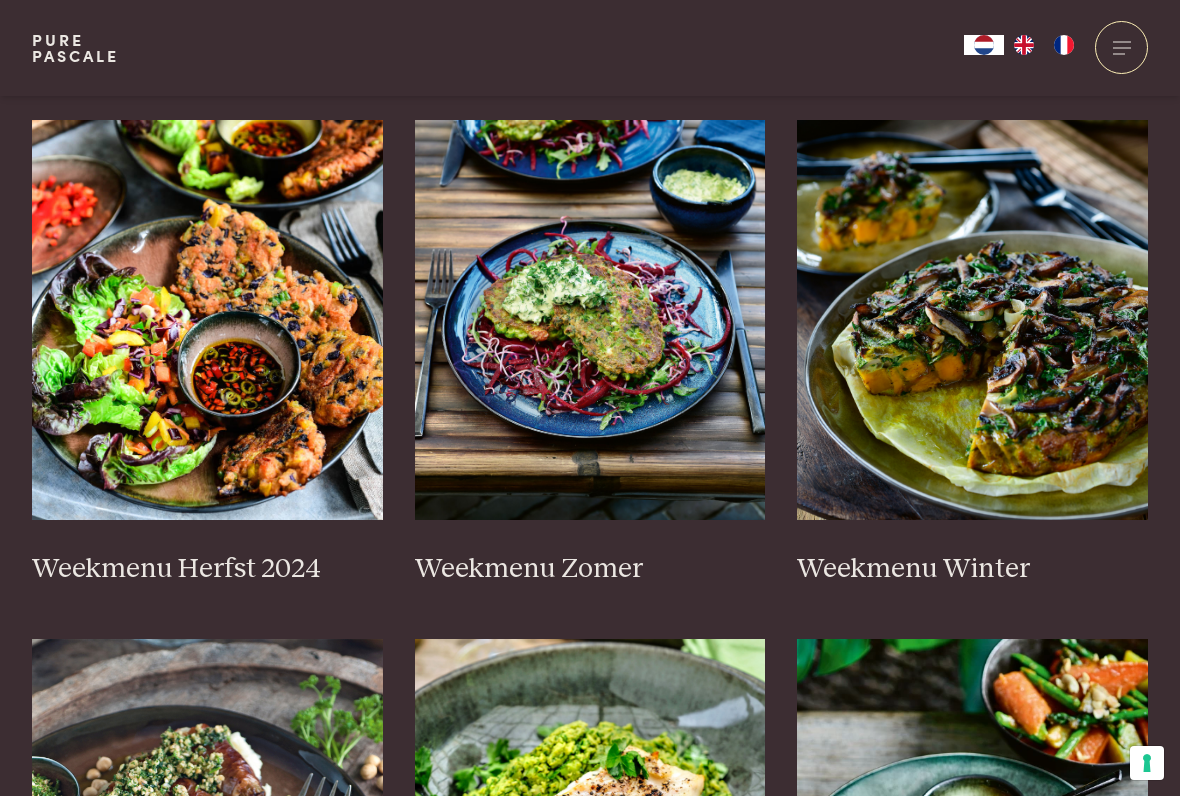 click at bounding box center (590, 320) 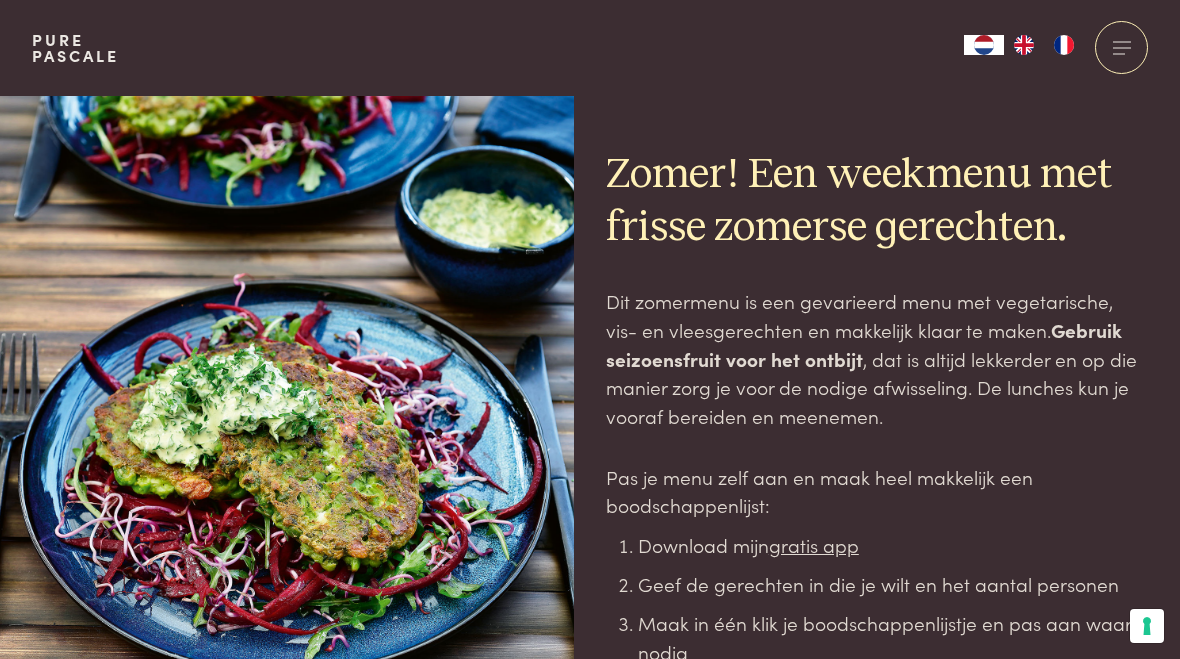 scroll, scrollTop: 0, scrollLeft: 0, axis: both 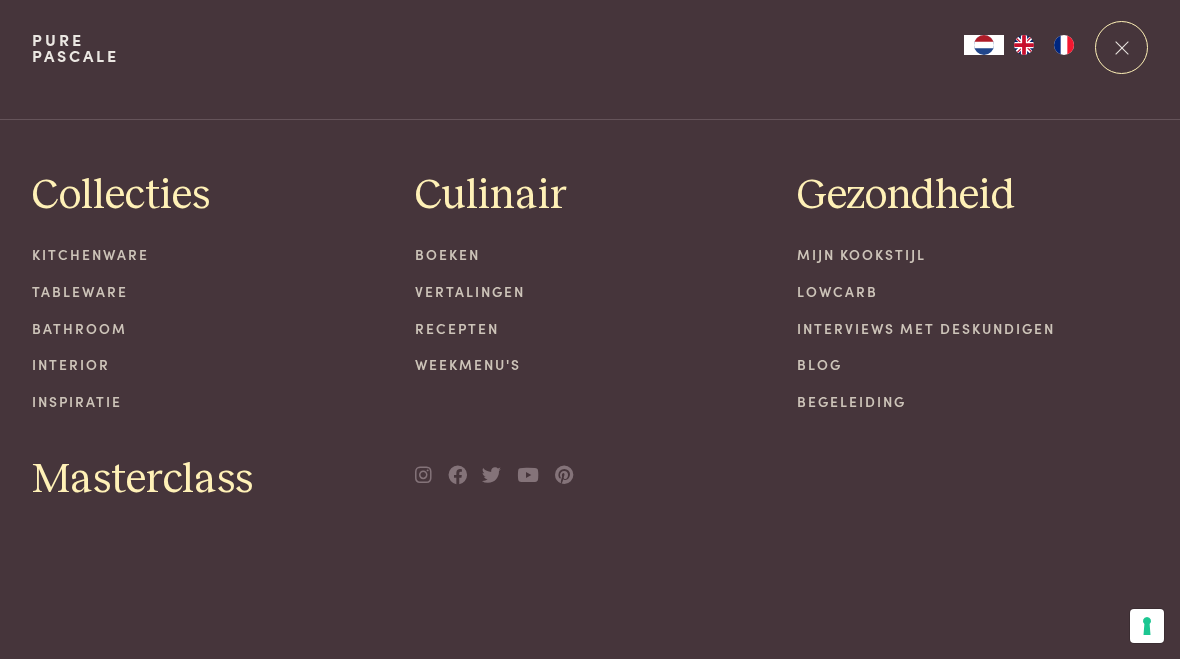 click on "Lowcarb" at bounding box center [972, 291] 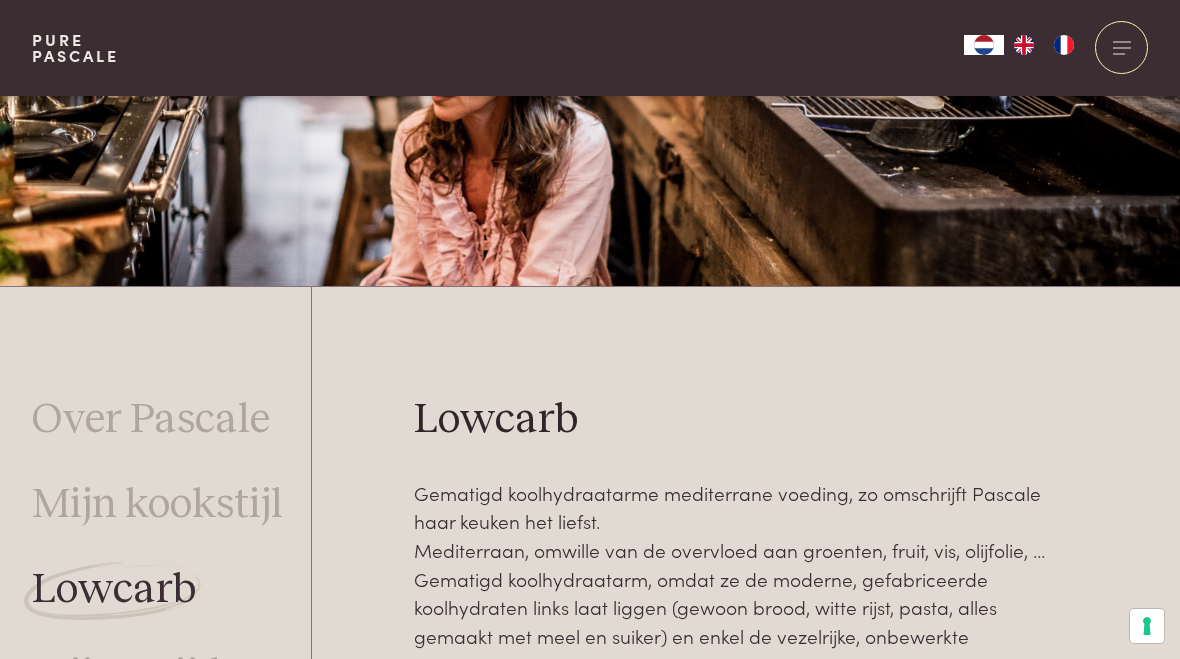 scroll, scrollTop: 492, scrollLeft: 0, axis: vertical 